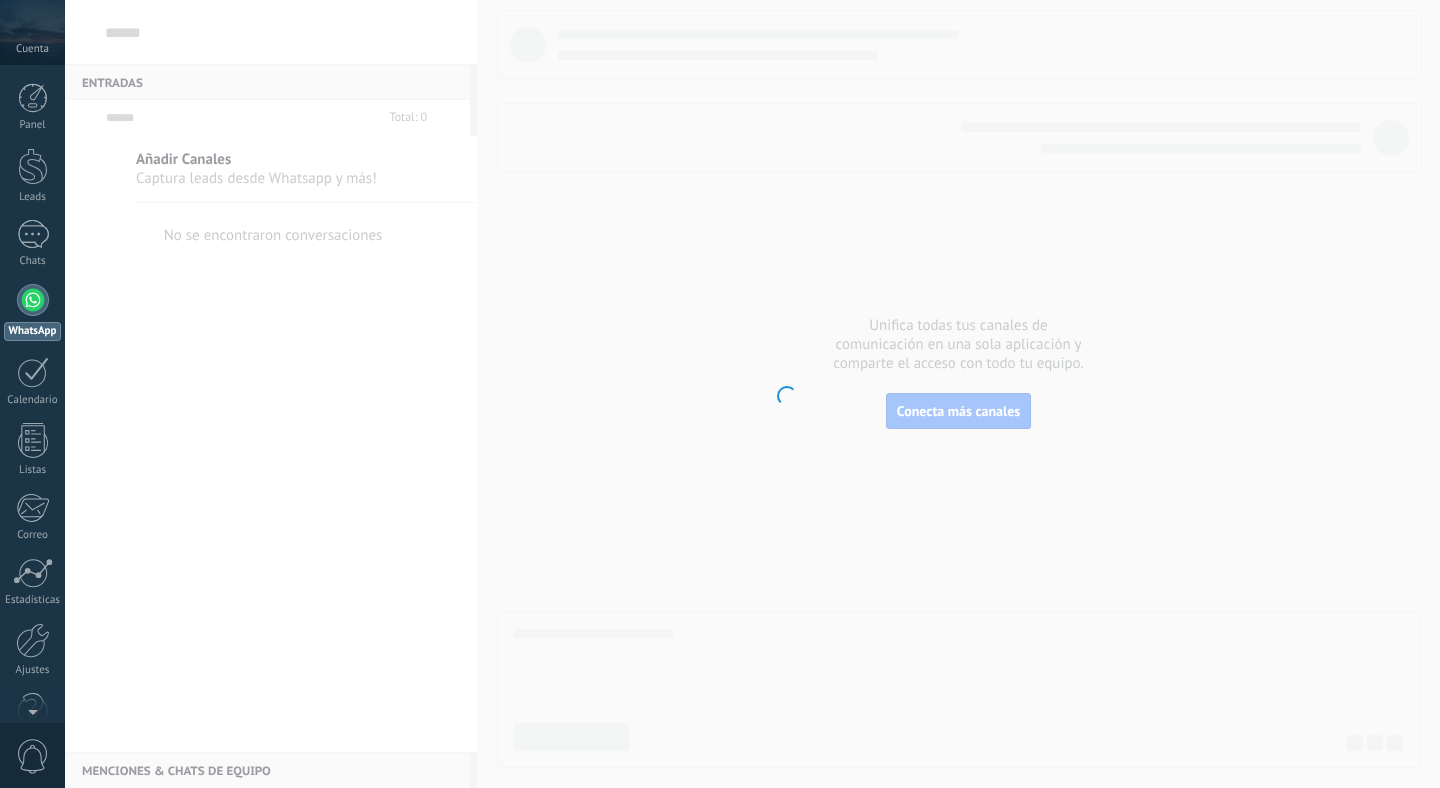 scroll, scrollTop: 0, scrollLeft: 0, axis: both 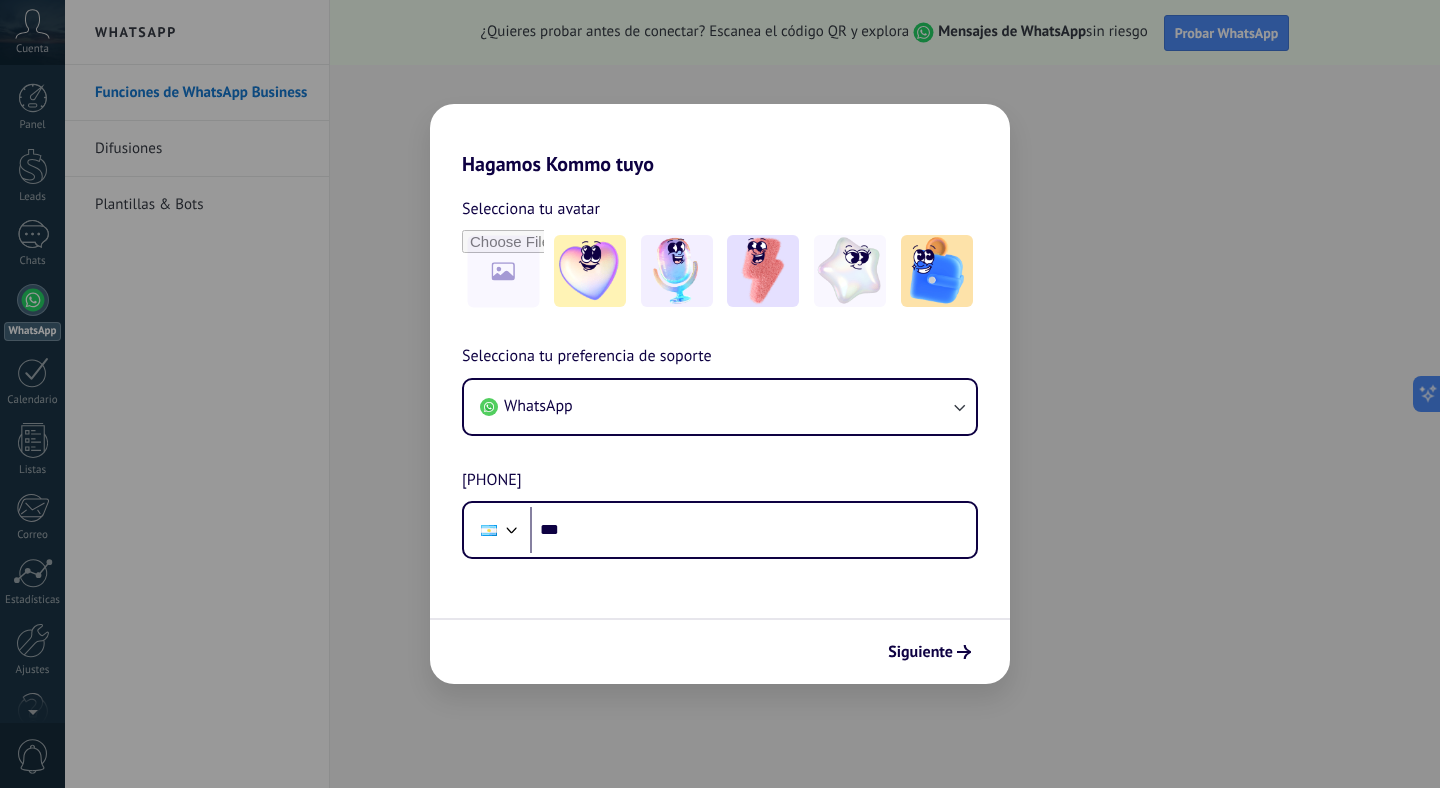 click on "WhatsApp Número de teléfono Phone [PHONE]" at bounding box center (720, 394) 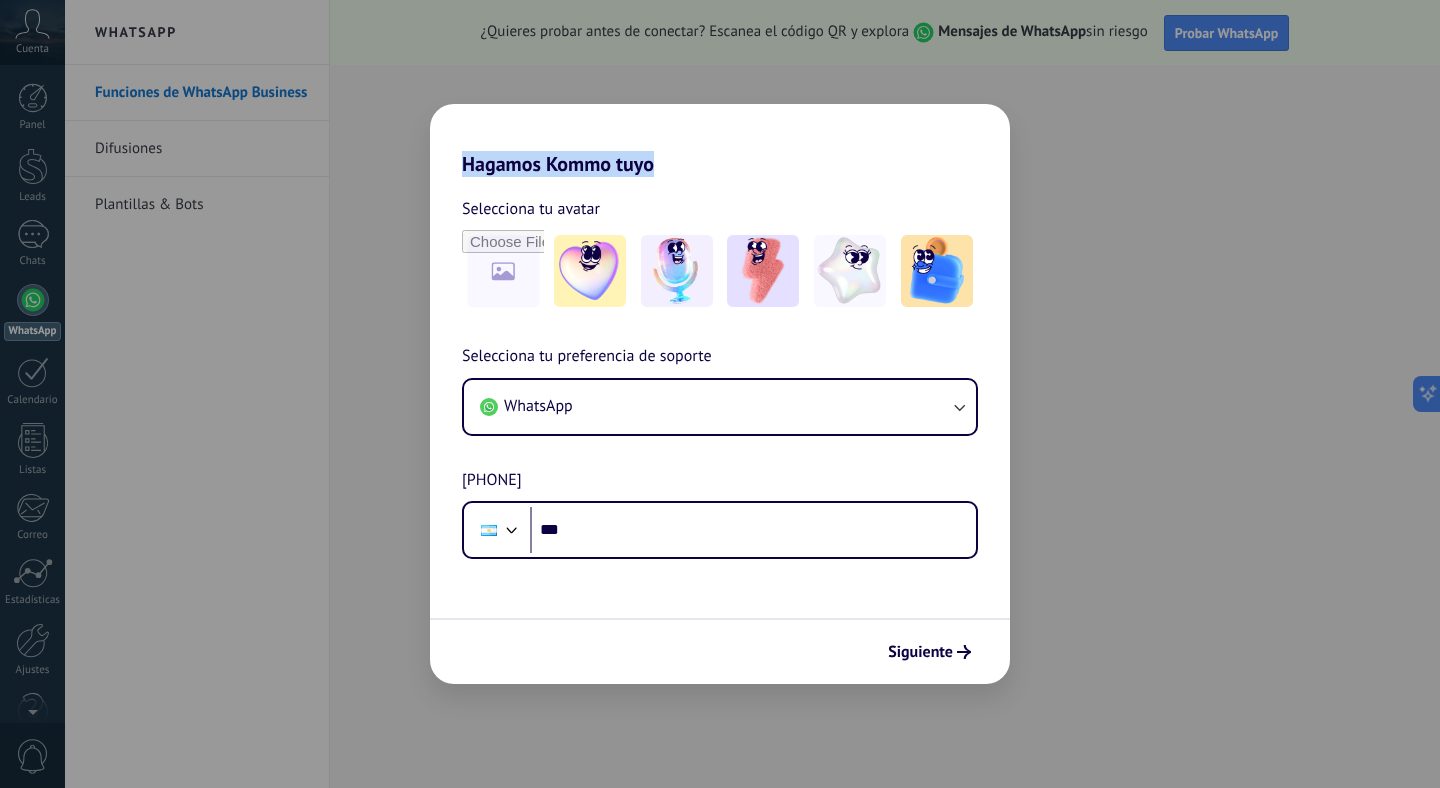 drag, startPoint x: 892, startPoint y: 141, endPoint x: 919, endPoint y: 200, distance: 64.884514 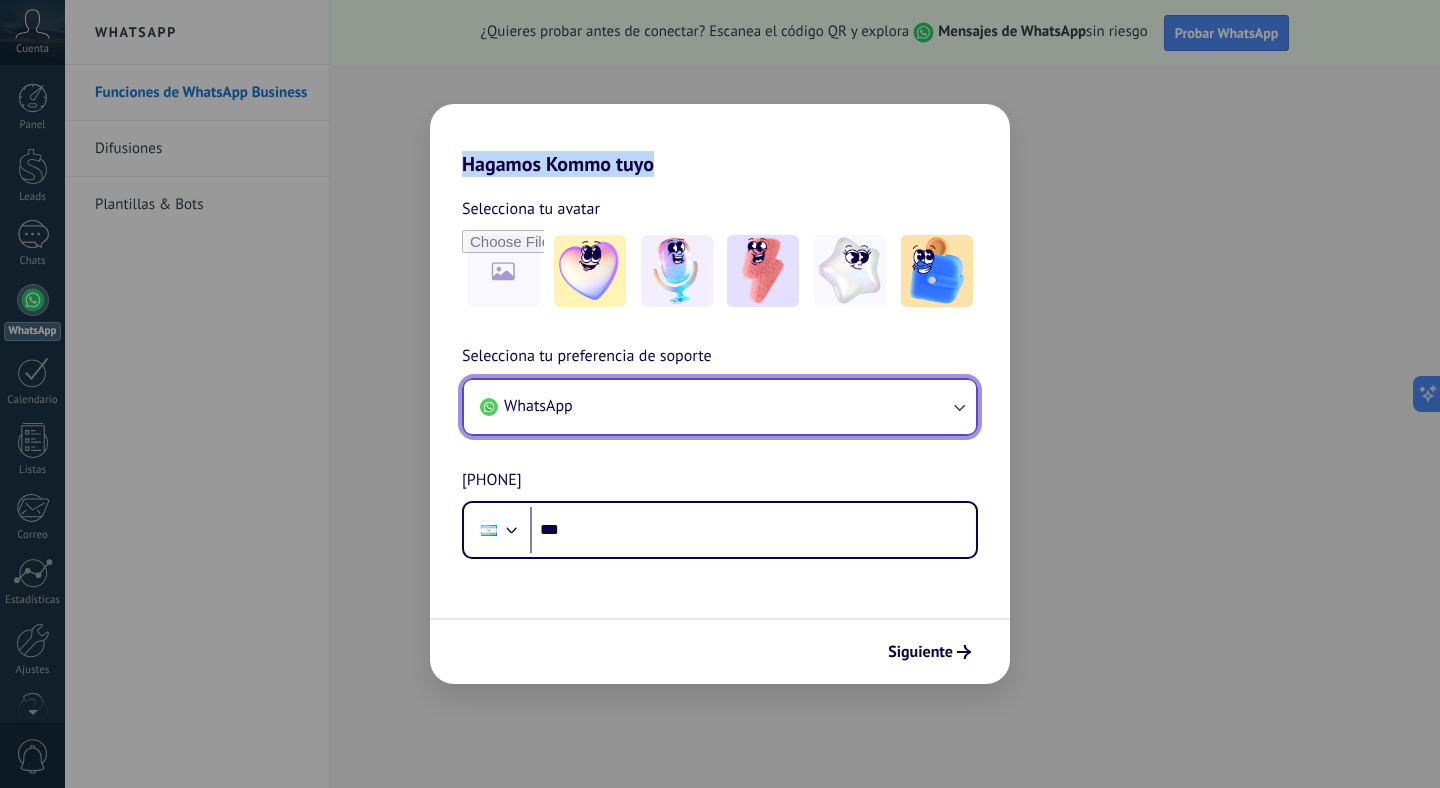 click on "WhatsApp" at bounding box center (720, 407) 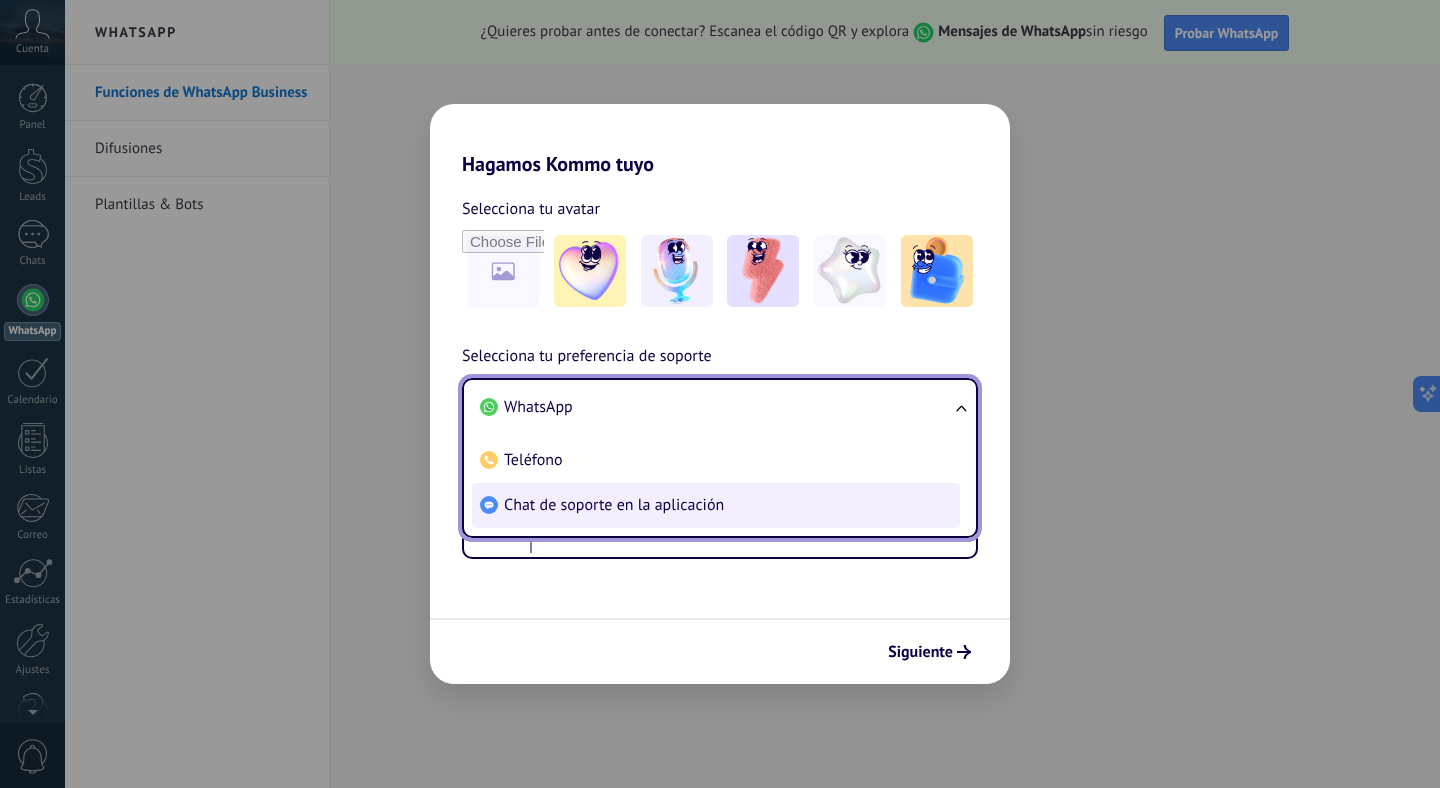click on "Chat de soporte en la aplicación" at bounding box center (716, 505) 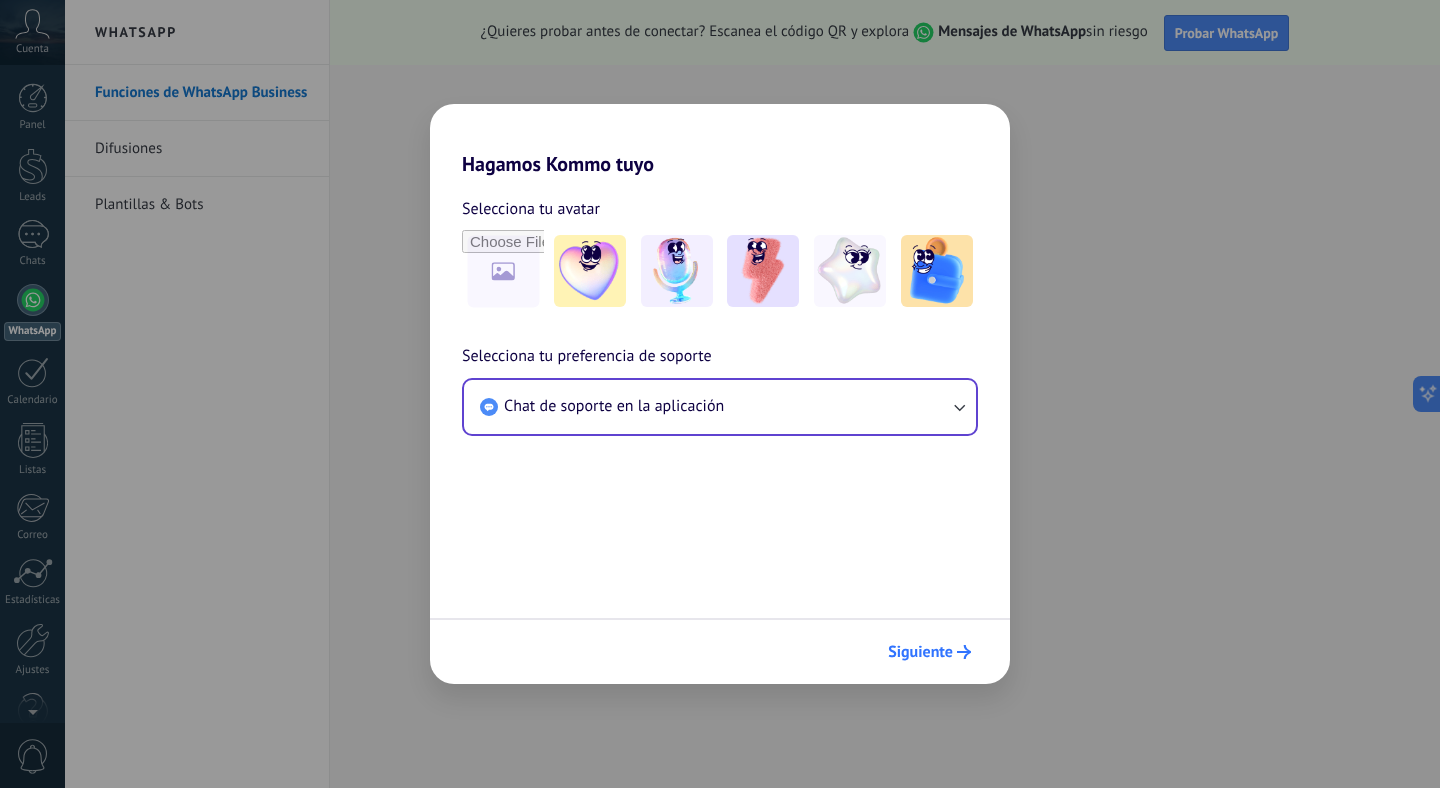 click on "Siguiente" at bounding box center (920, 652) 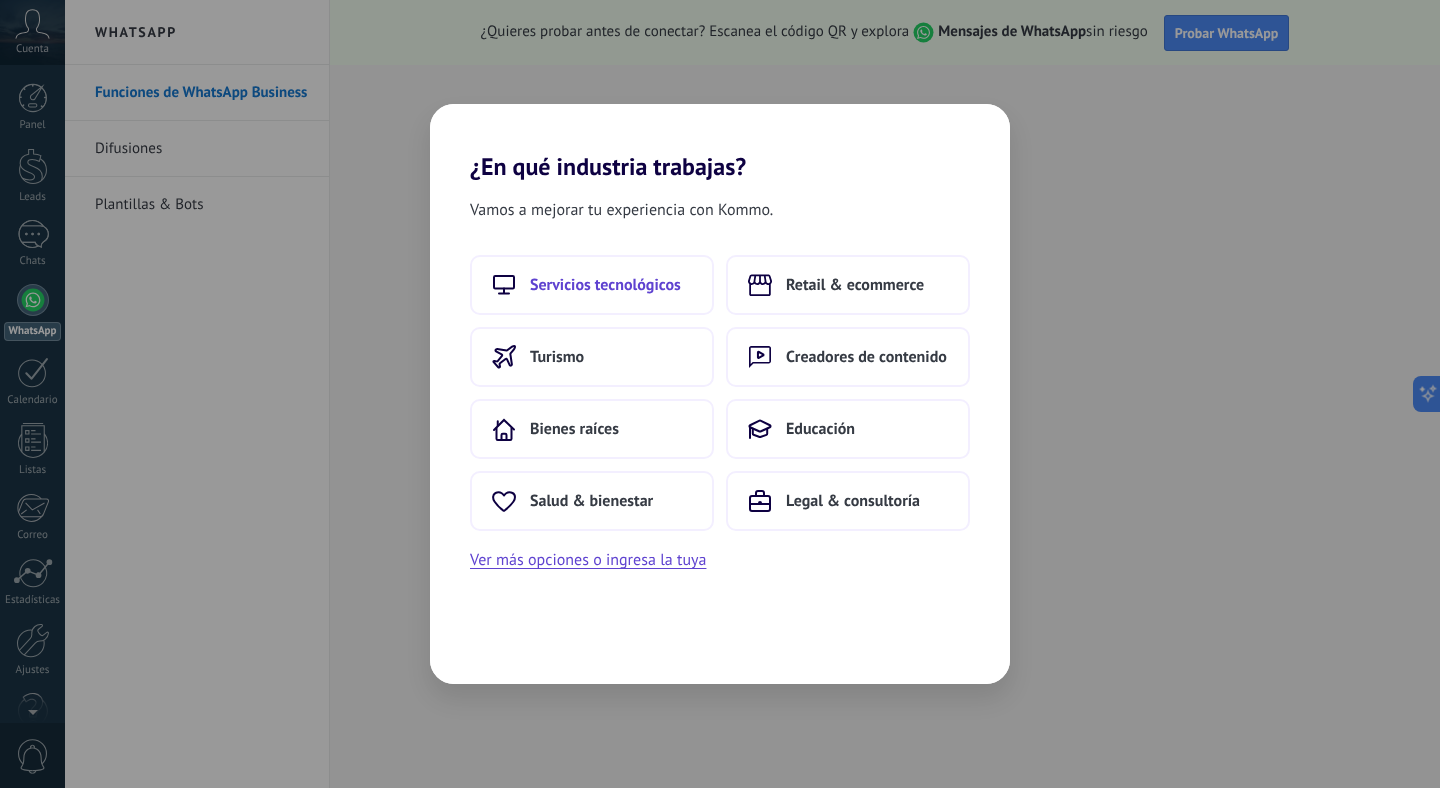 click on "Servicios tecnológicos" at bounding box center (592, 285) 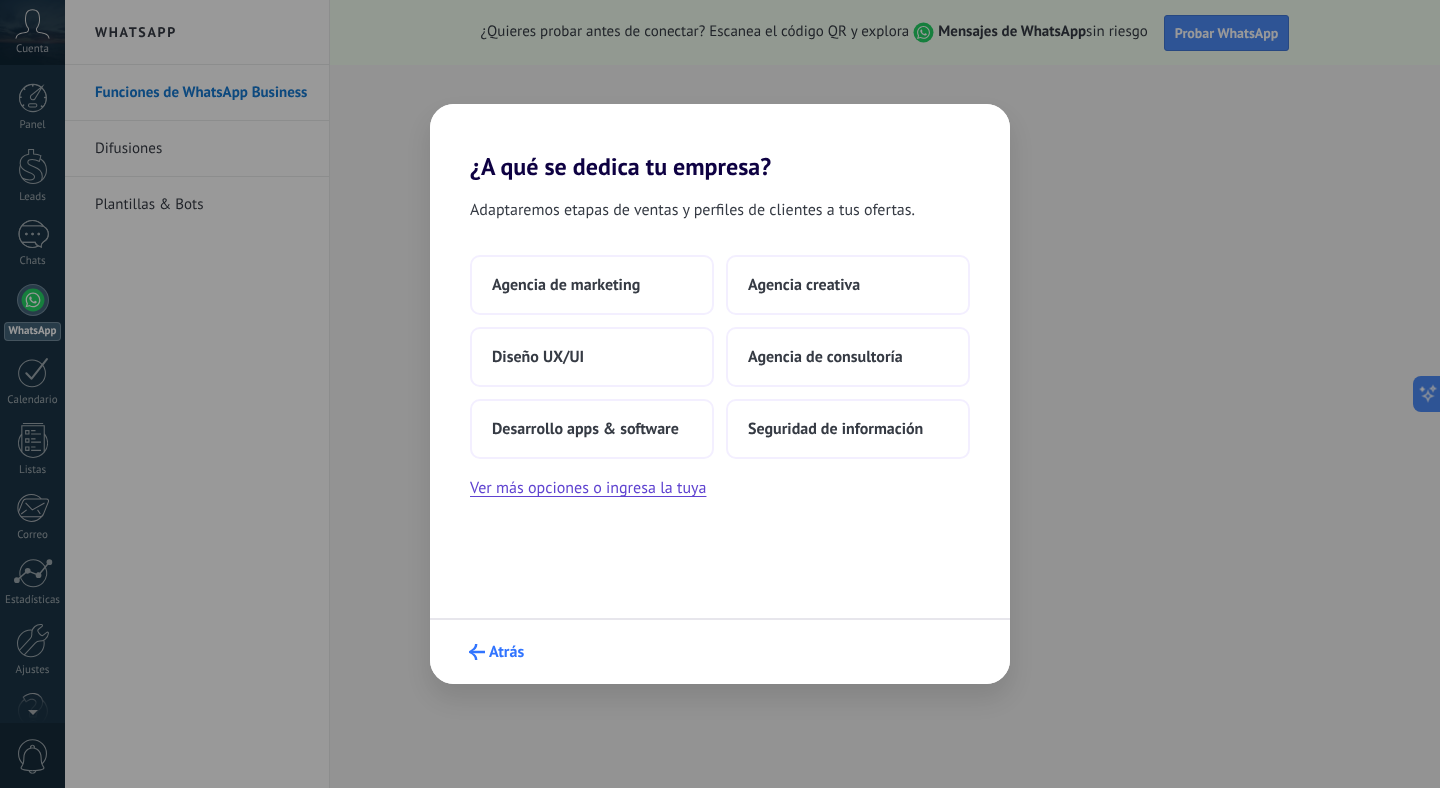 click on "Atrás" at bounding box center (496, 652) 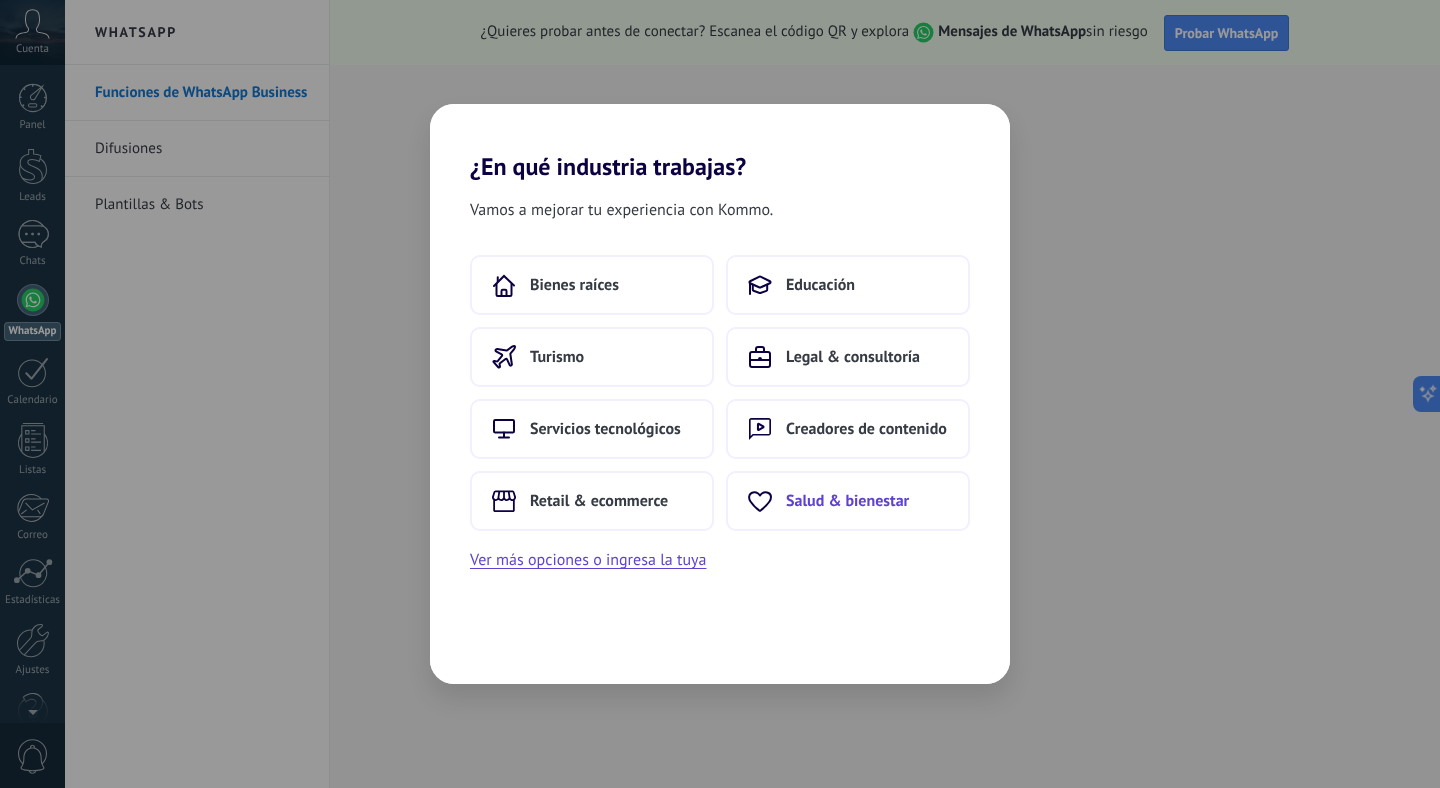click on "Salud & bienestar" at bounding box center [848, 501] 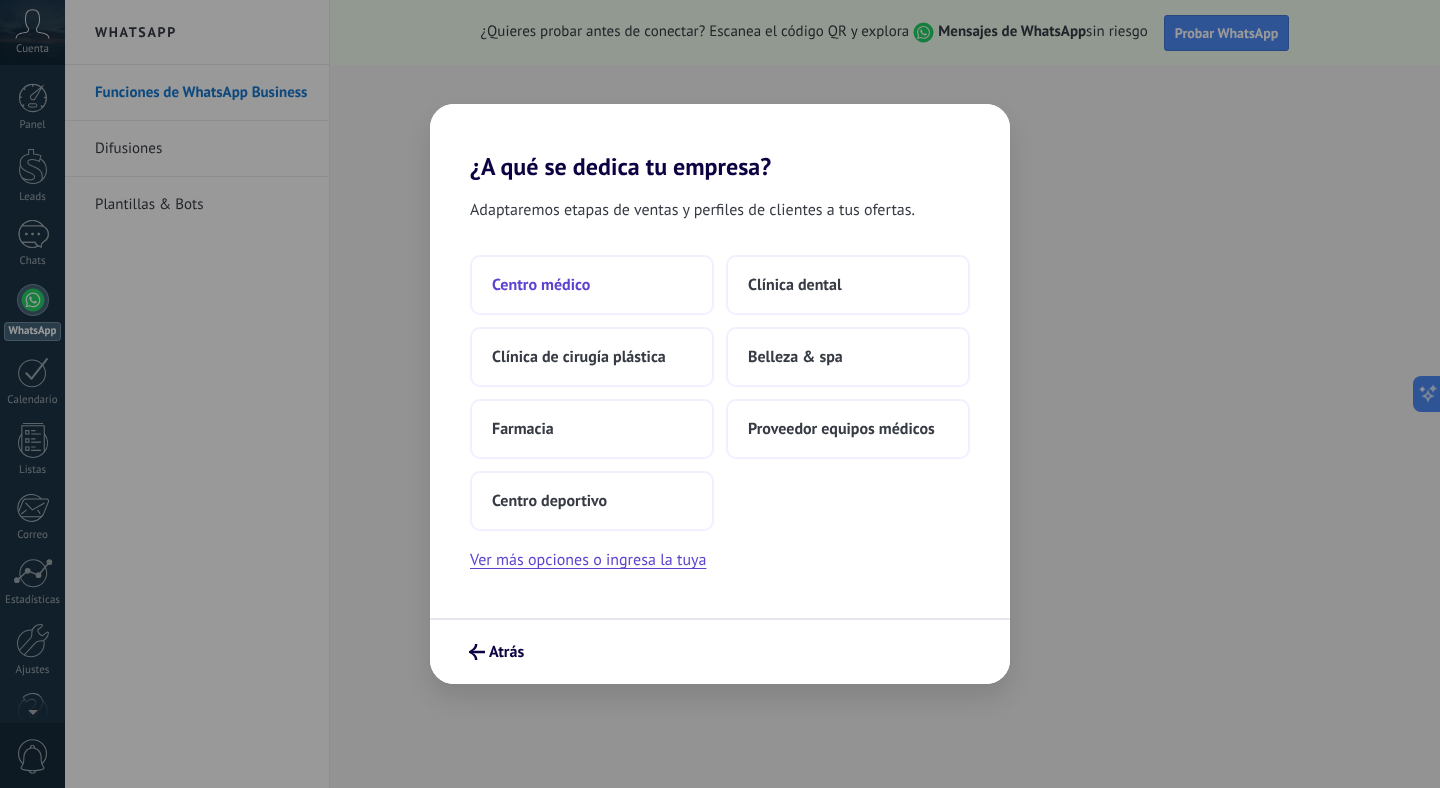 click on "Centro médico" at bounding box center (541, 285) 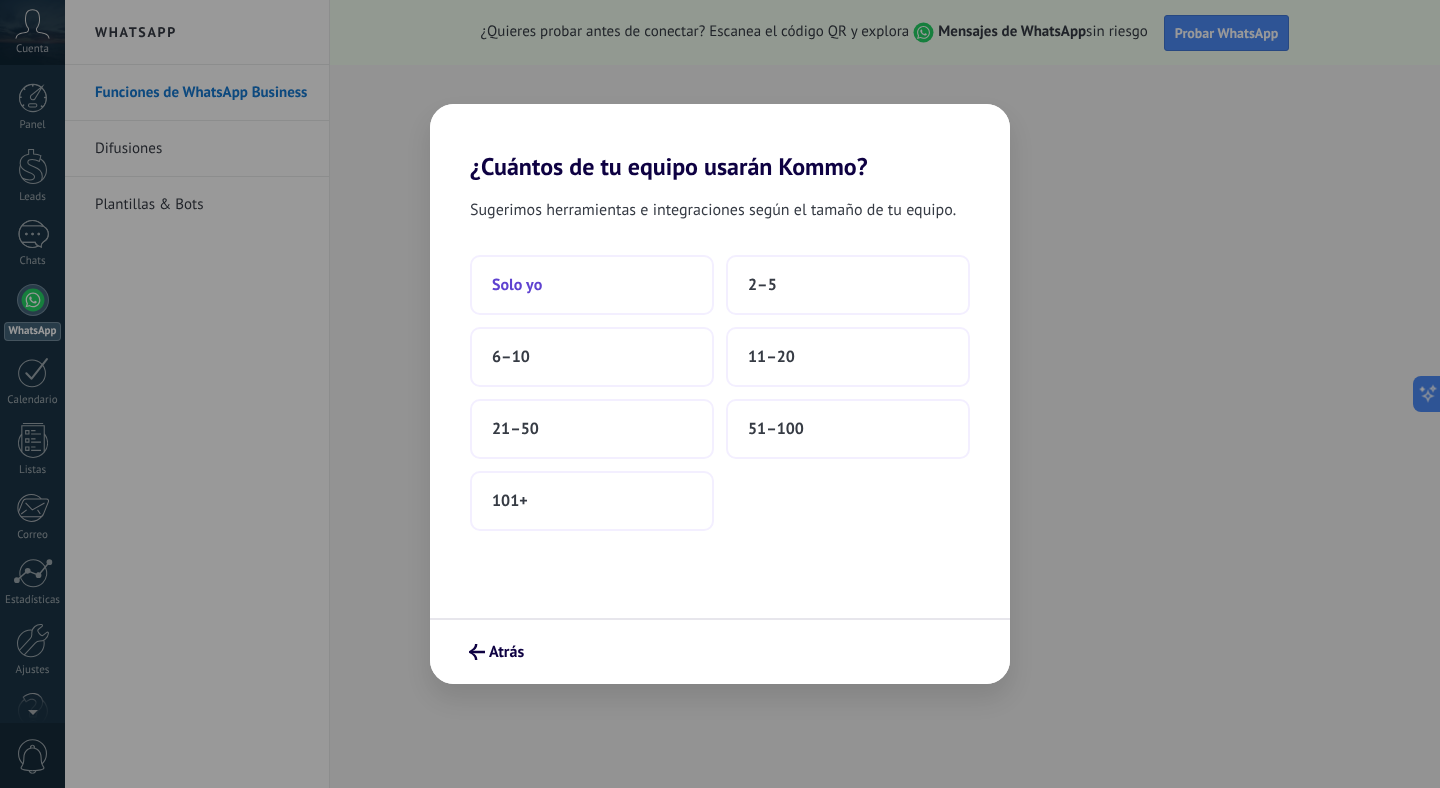 click on "Solo yo" at bounding box center (517, 285) 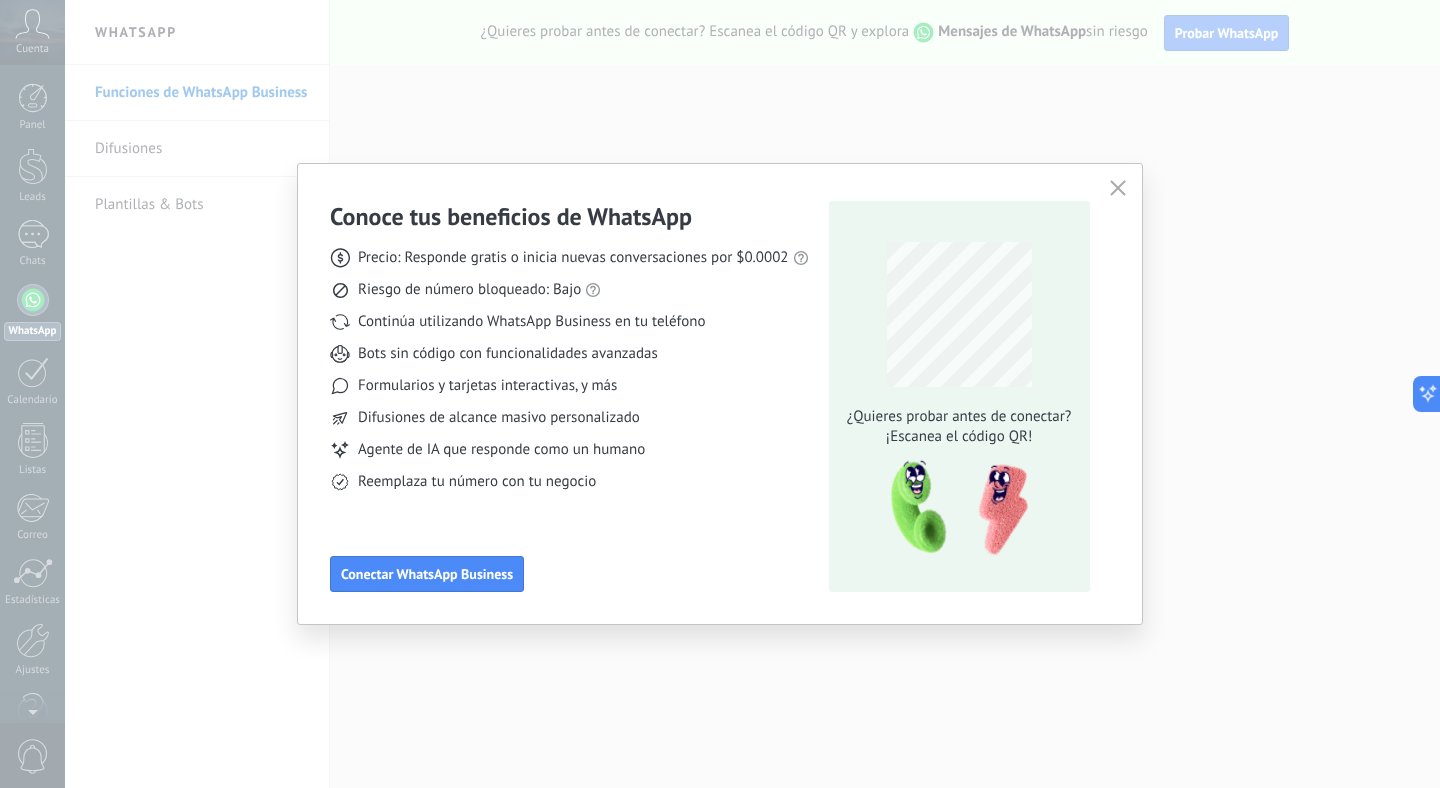 click at bounding box center [1118, 188] 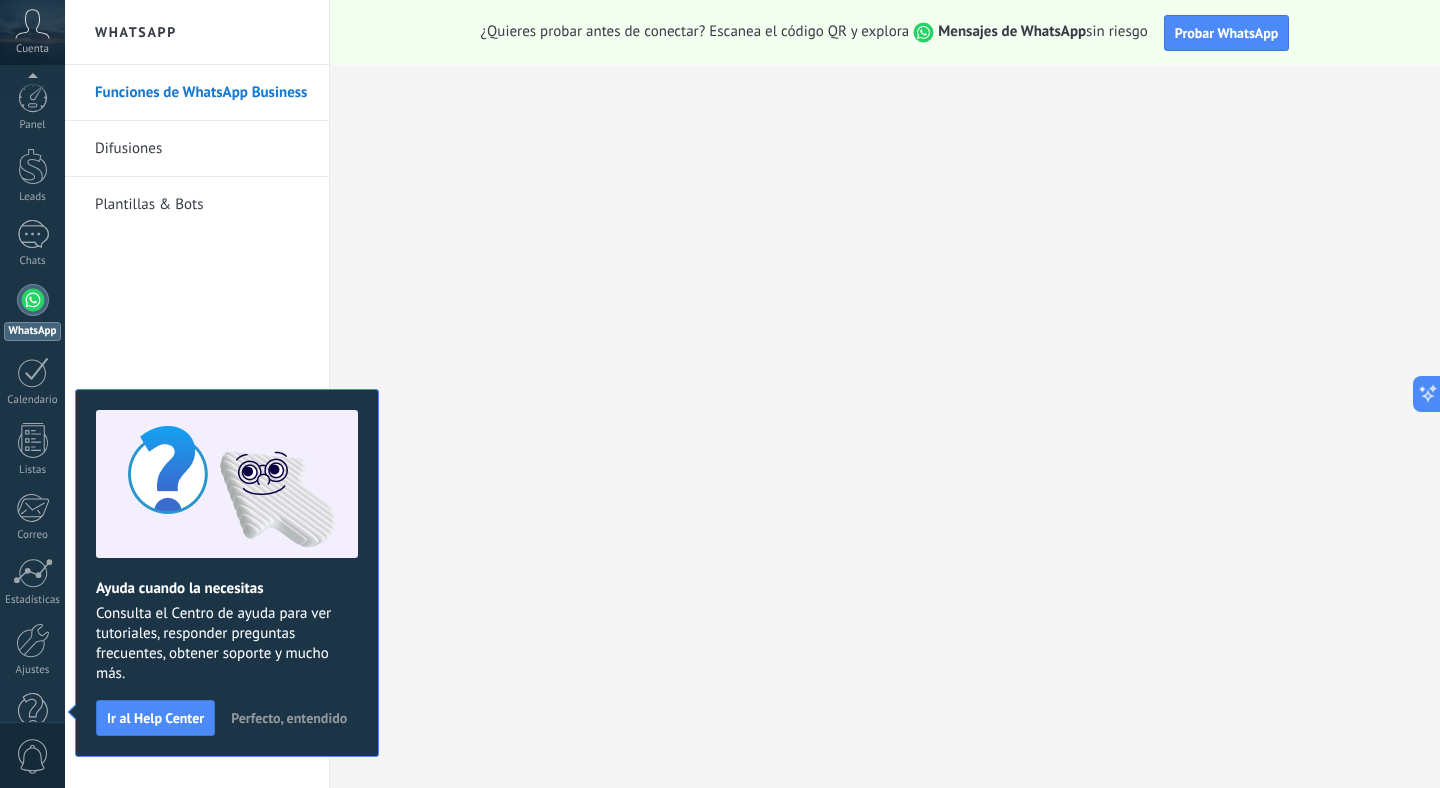 scroll, scrollTop: 44, scrollLeft: 0, axis: vertical 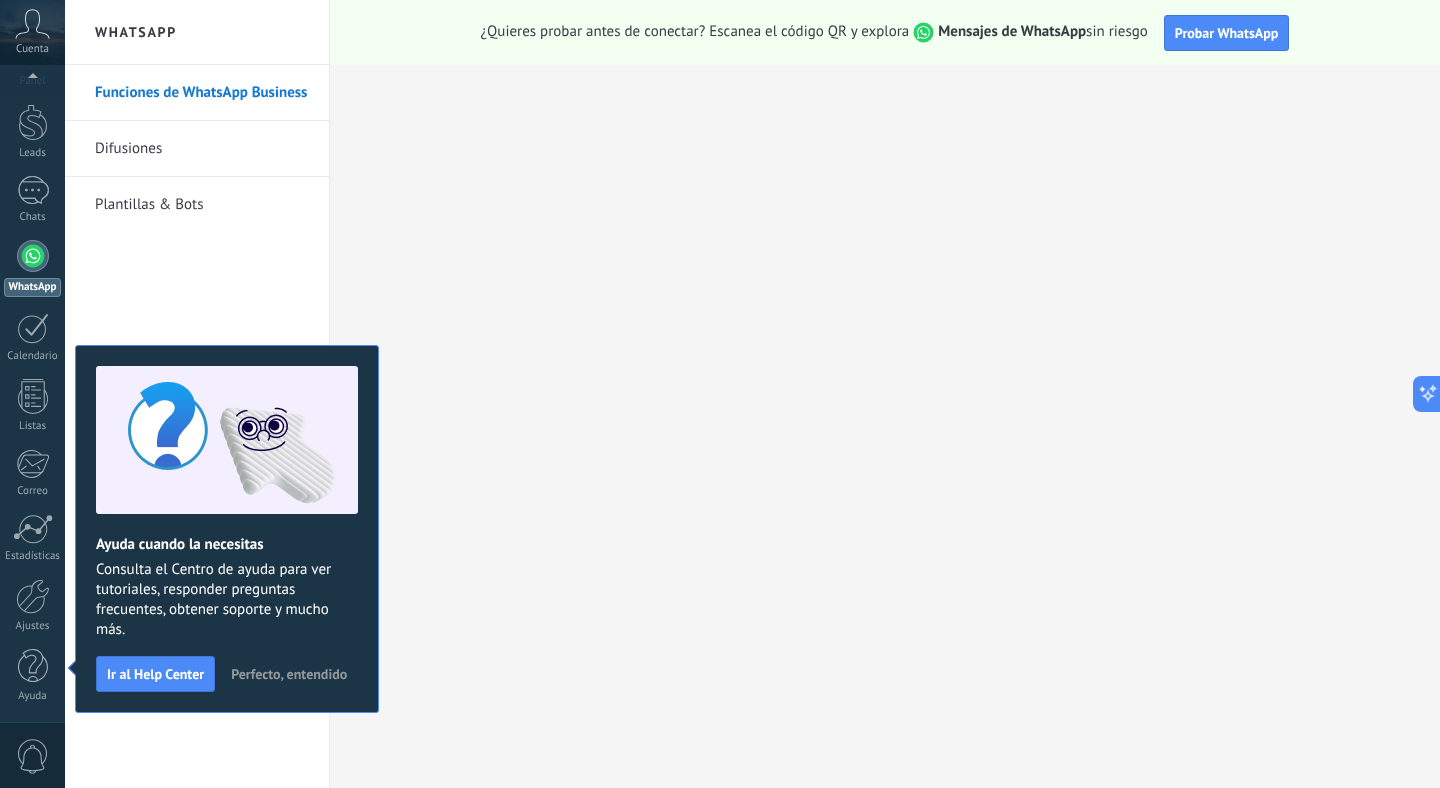 click on "Perfecto, entendido" at bounding box center [289, 674] 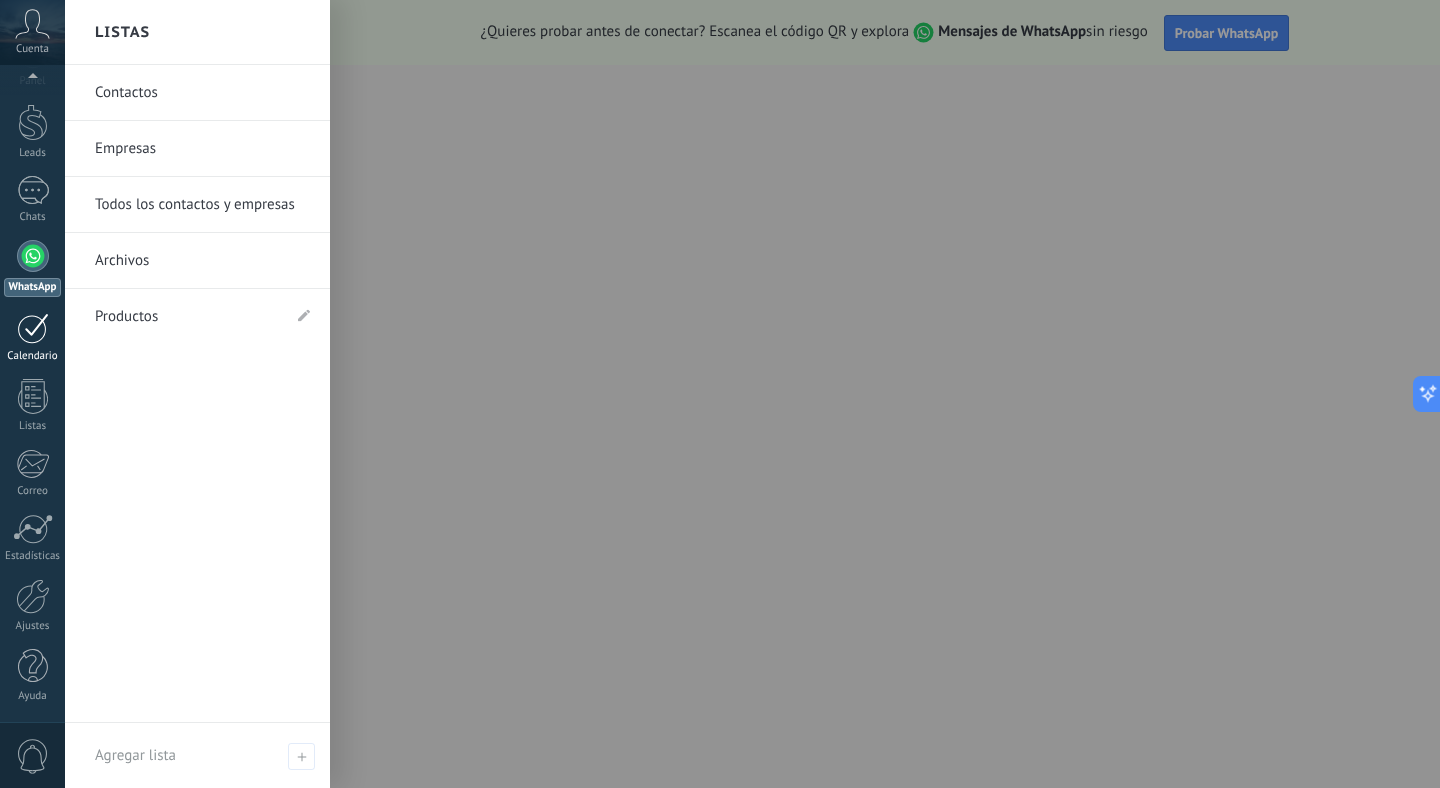 click at bounding box center [33, 328] 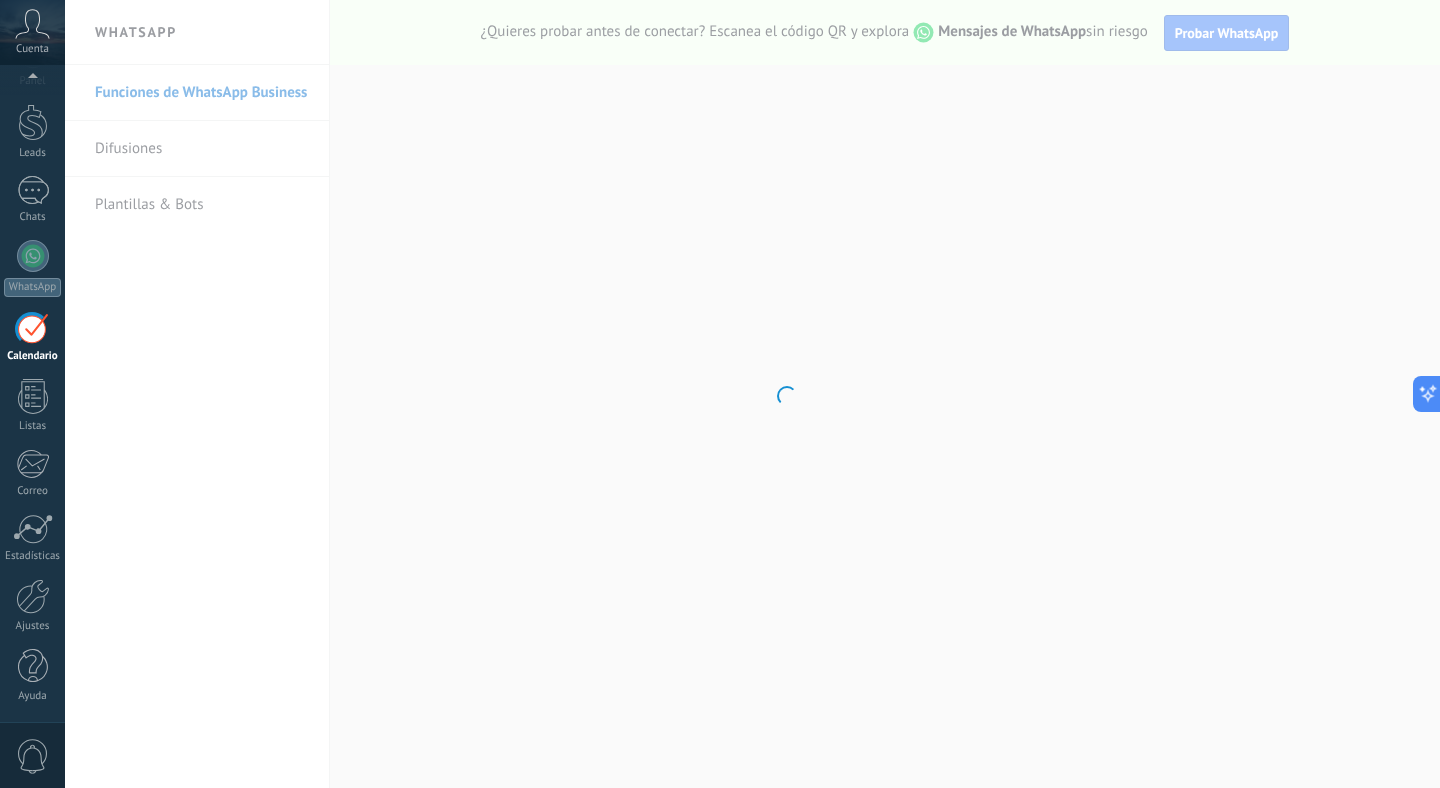 scroll, scrollTop: 0, scrollLeft: 0, axis: both 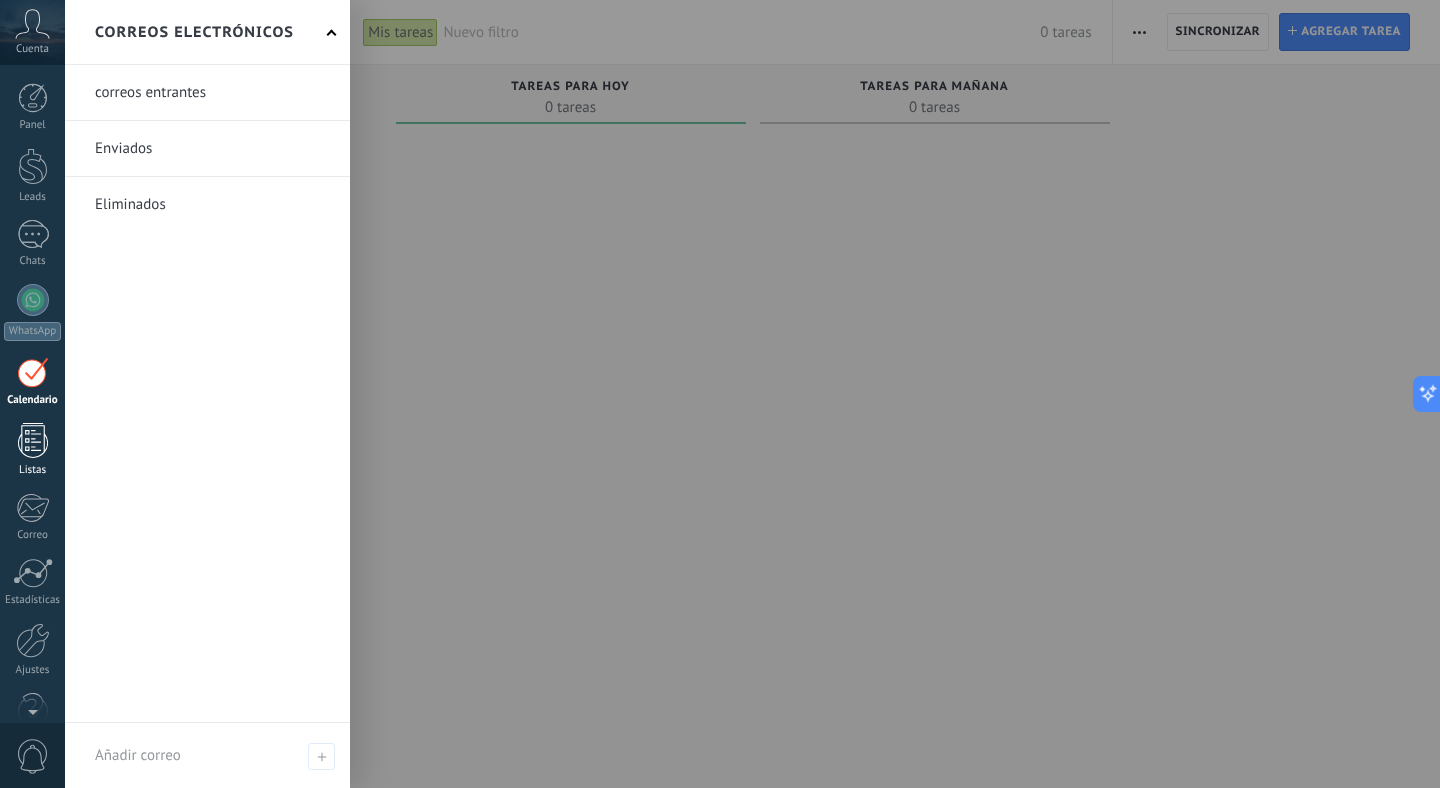 click at bounding box center (33, 440) 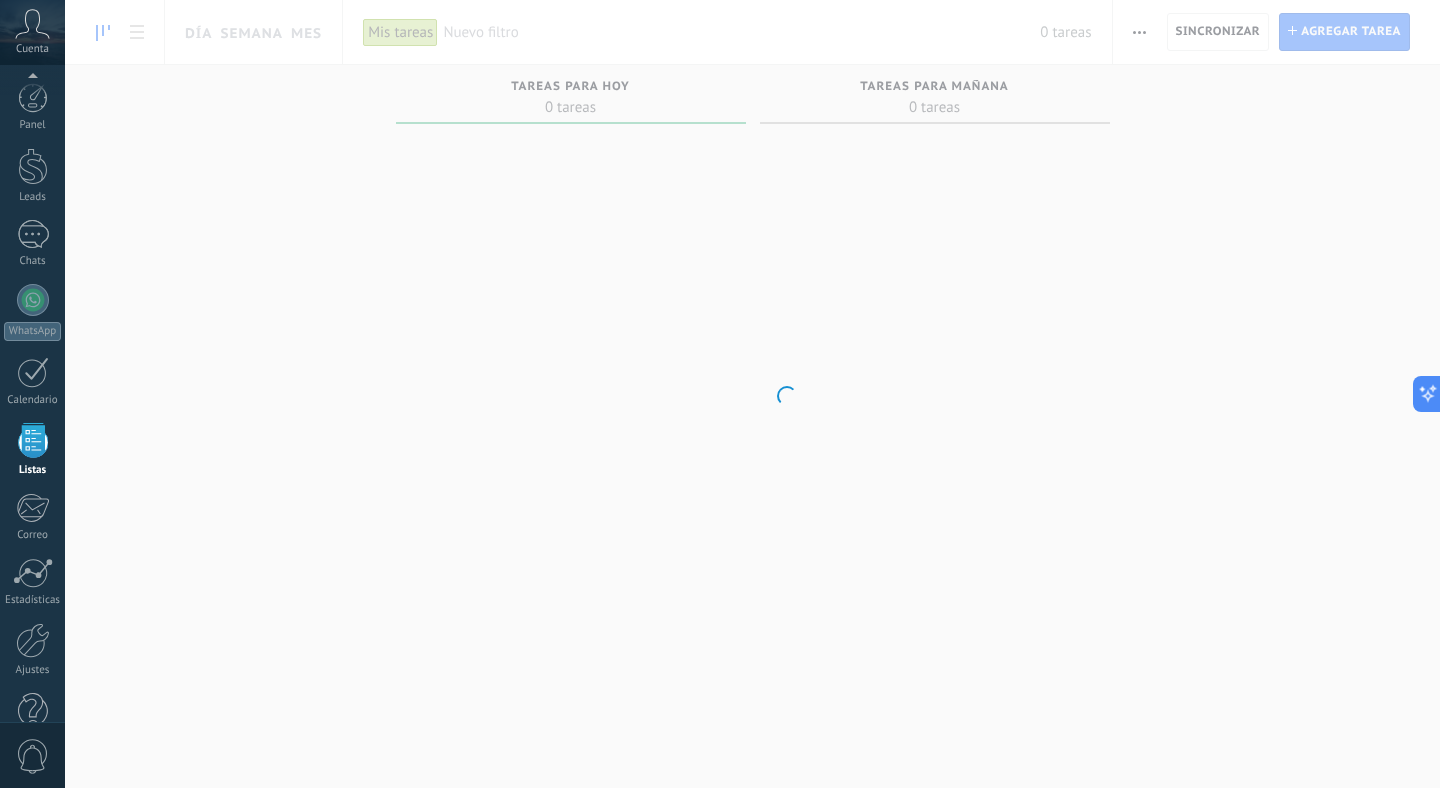 scroll, scrollTop: 44, scrollLeft: 0, axis: vertical 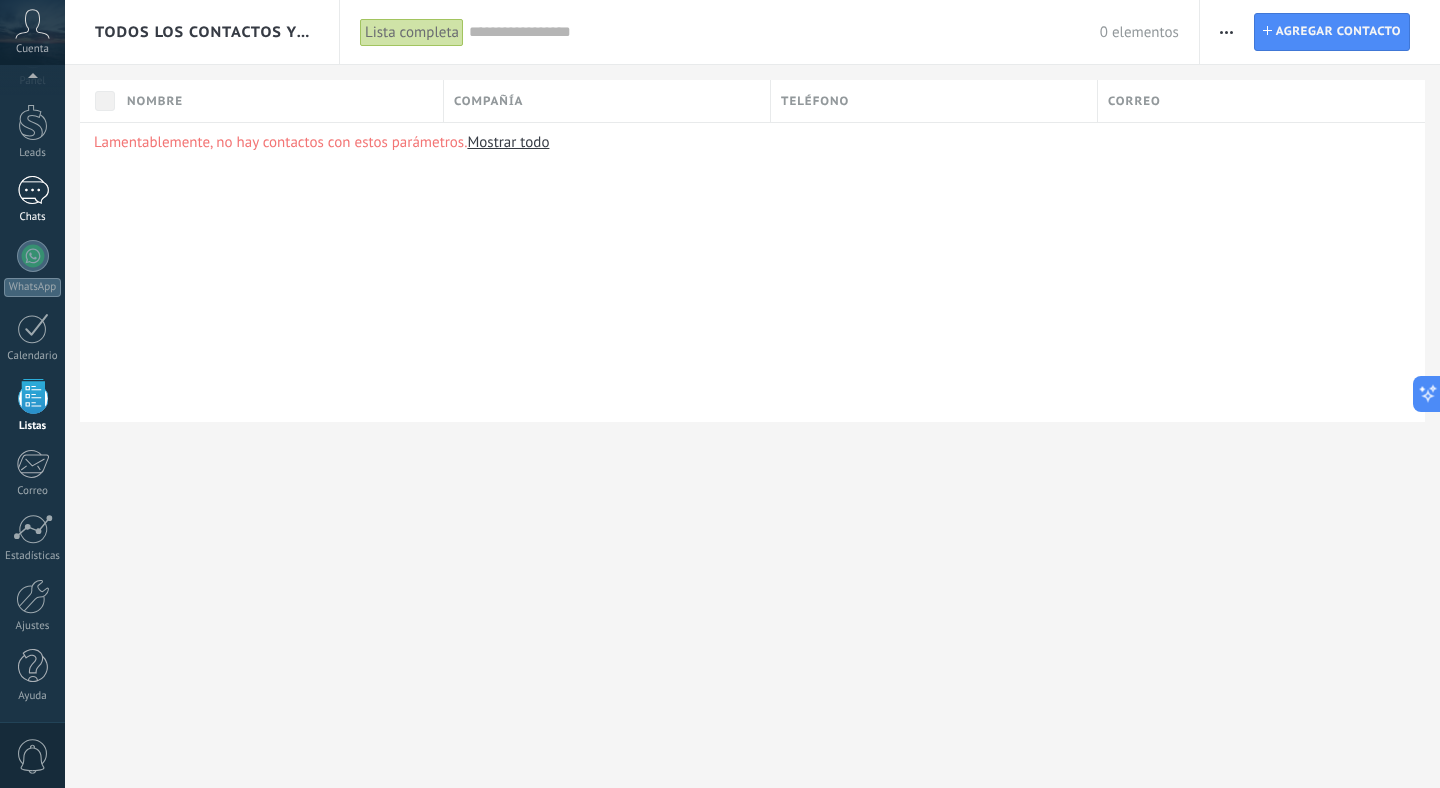 click at bounding box center [33, 190] 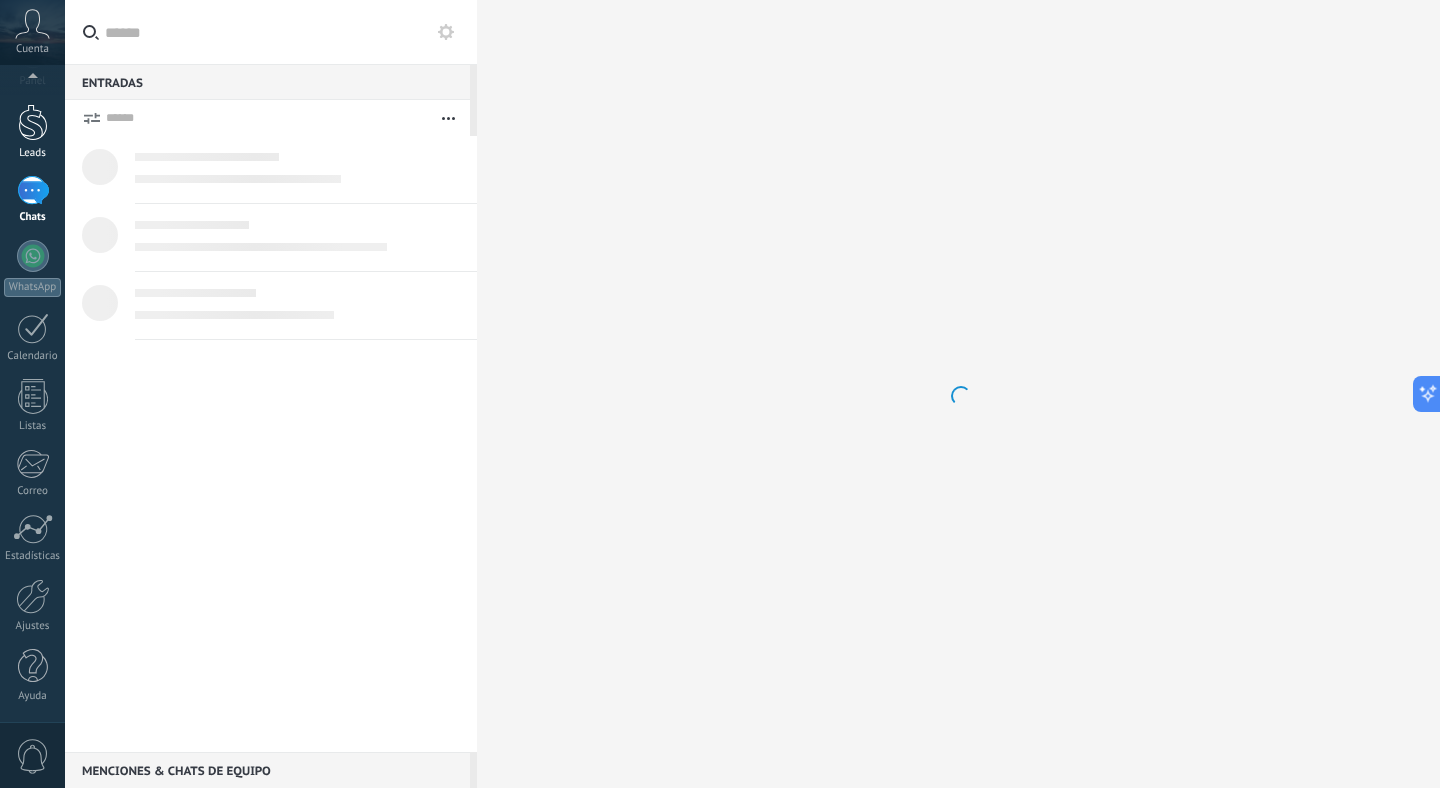 scroll, scrollTop: 0, scrollLeft: 0, axis: both 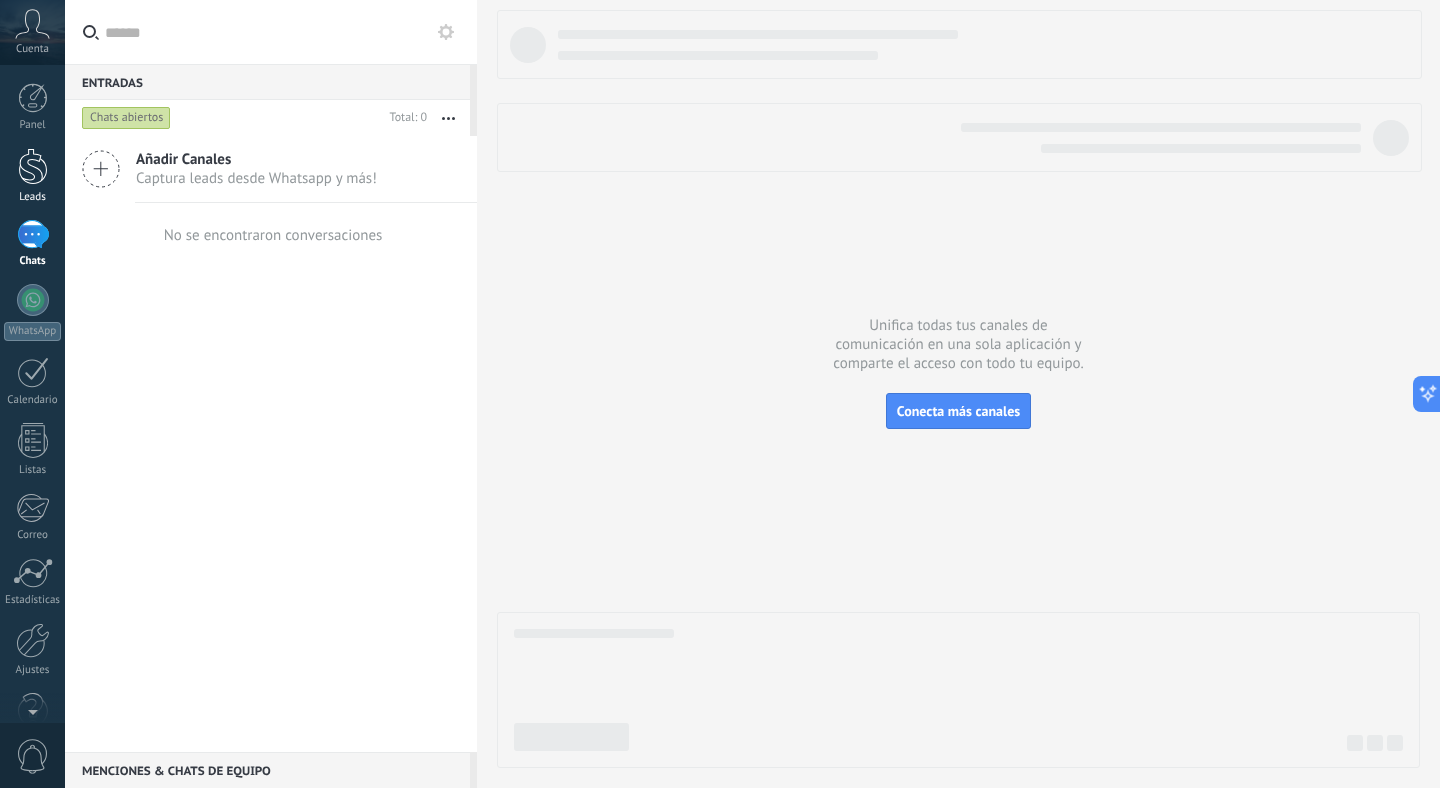 click at bounding box center (33, 166) 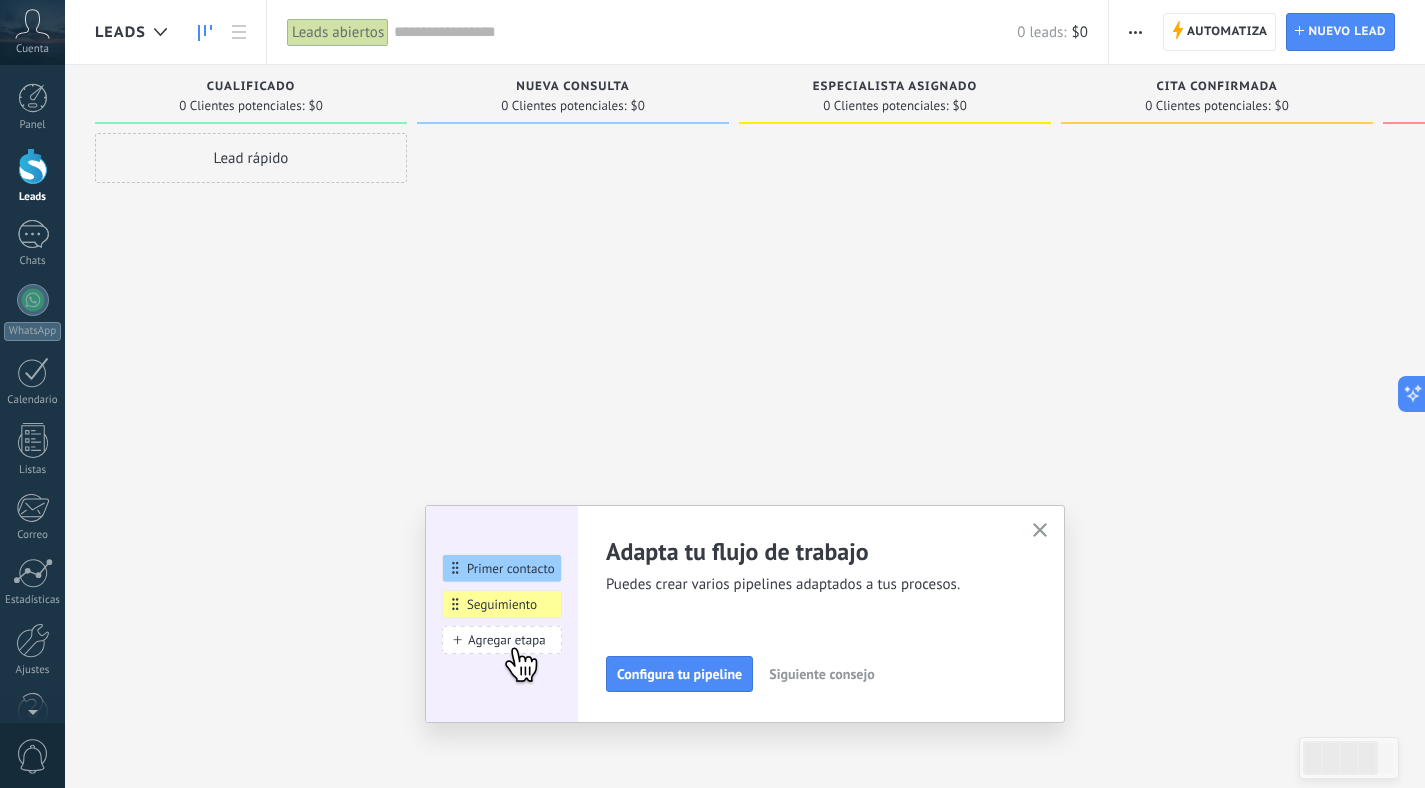 click at bounding box center [1040, 530] 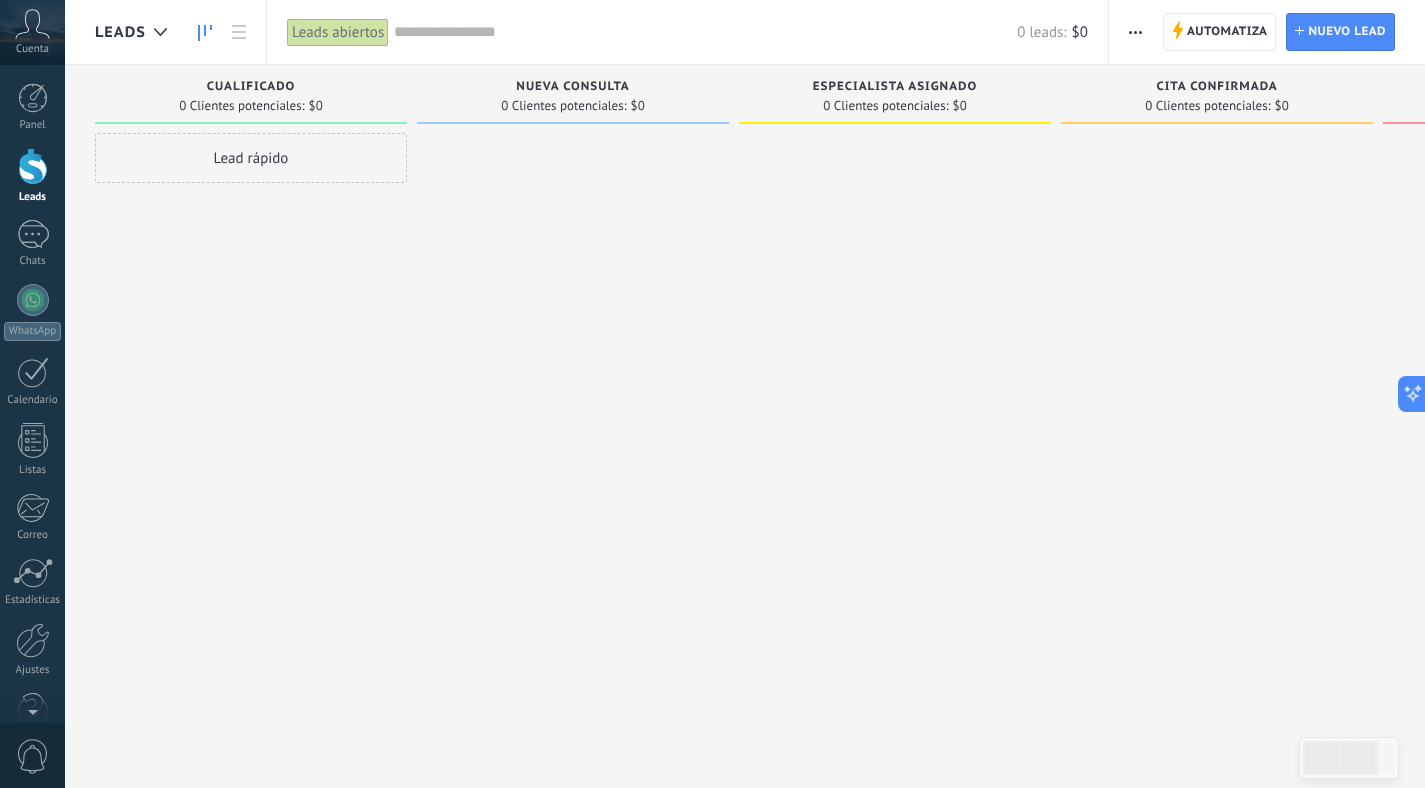 click at bounding box center (160, 32) 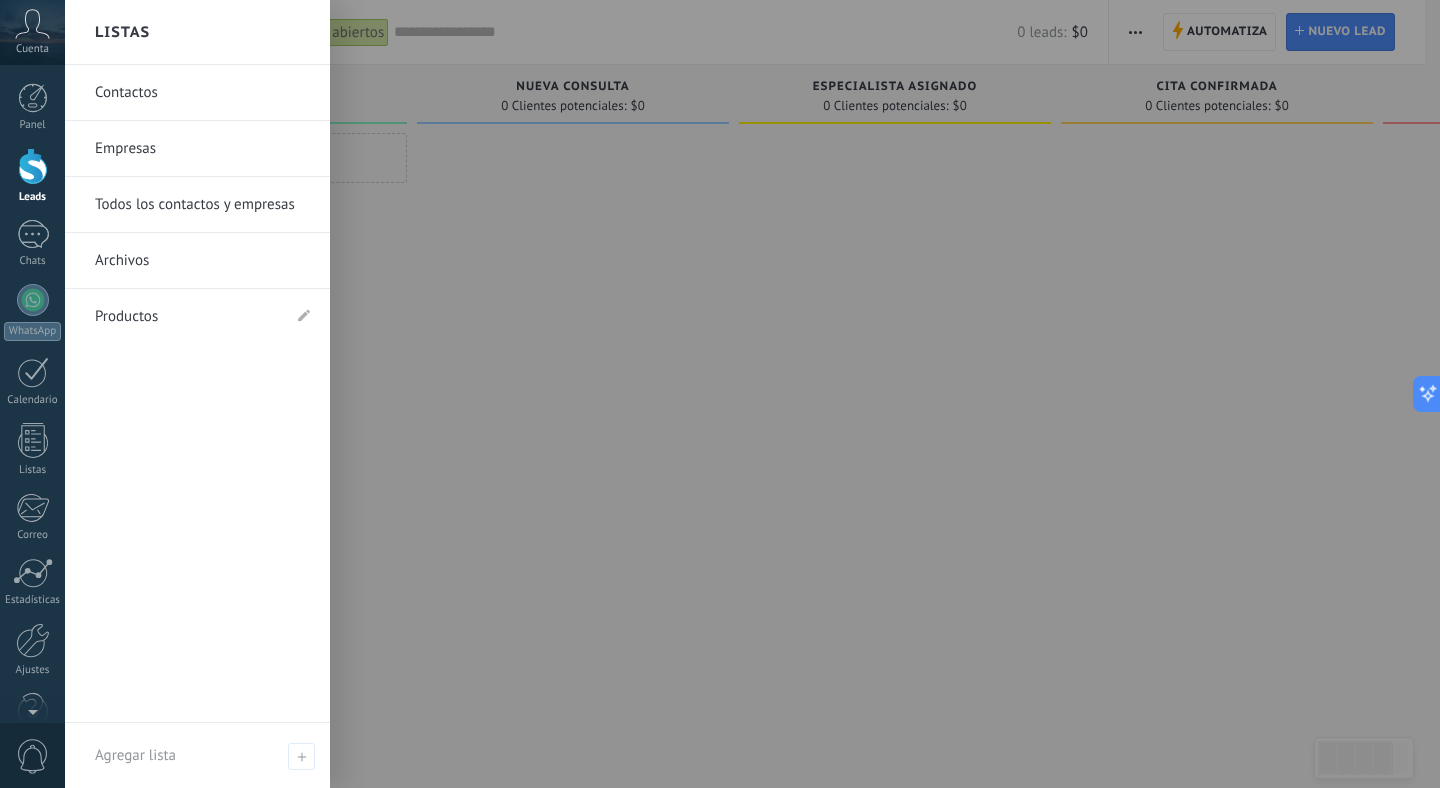 click at bounding box center [785, 394] 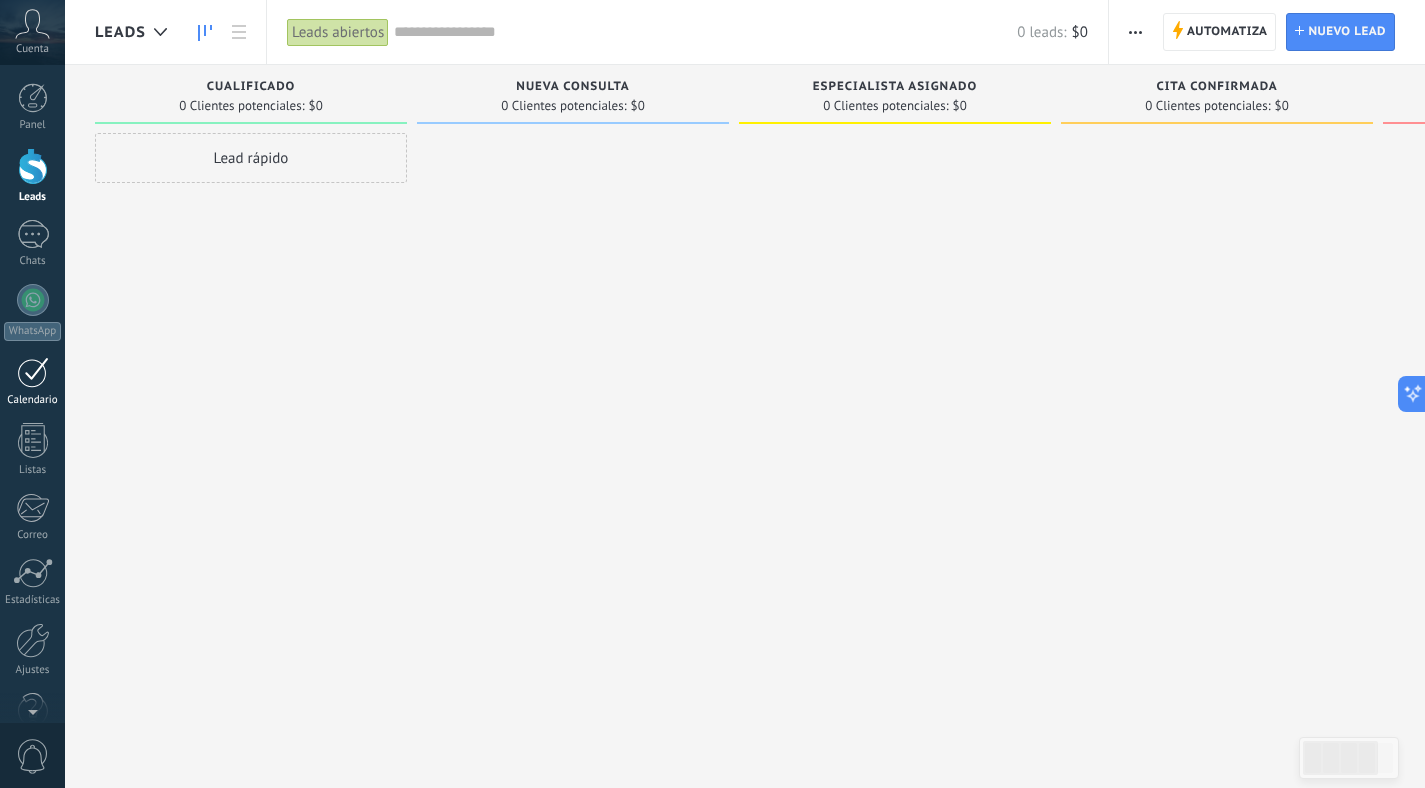 click on "Calendario" at bounding box center (32, 382) 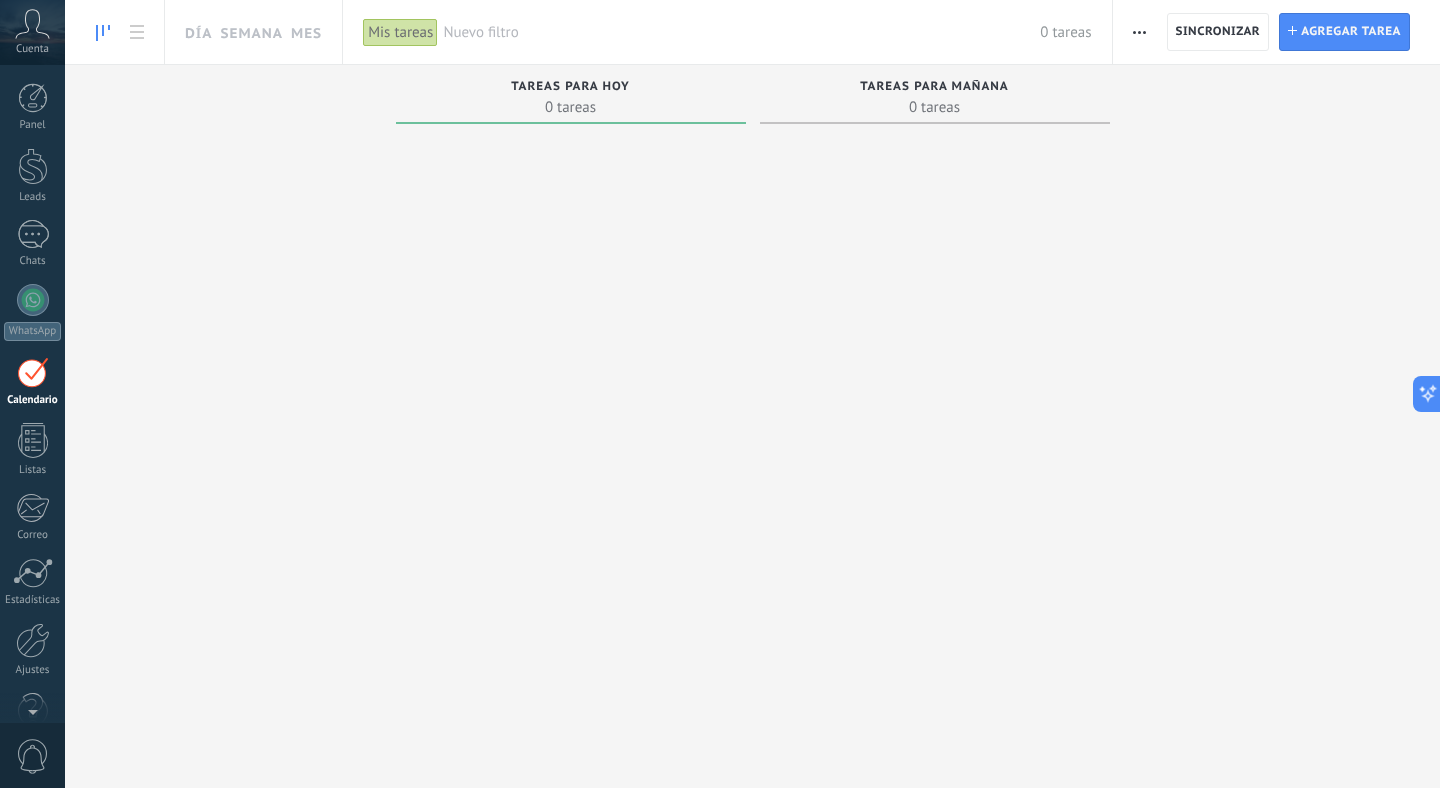 click on "Día Semana Mes" at bounding box center [203, 32] 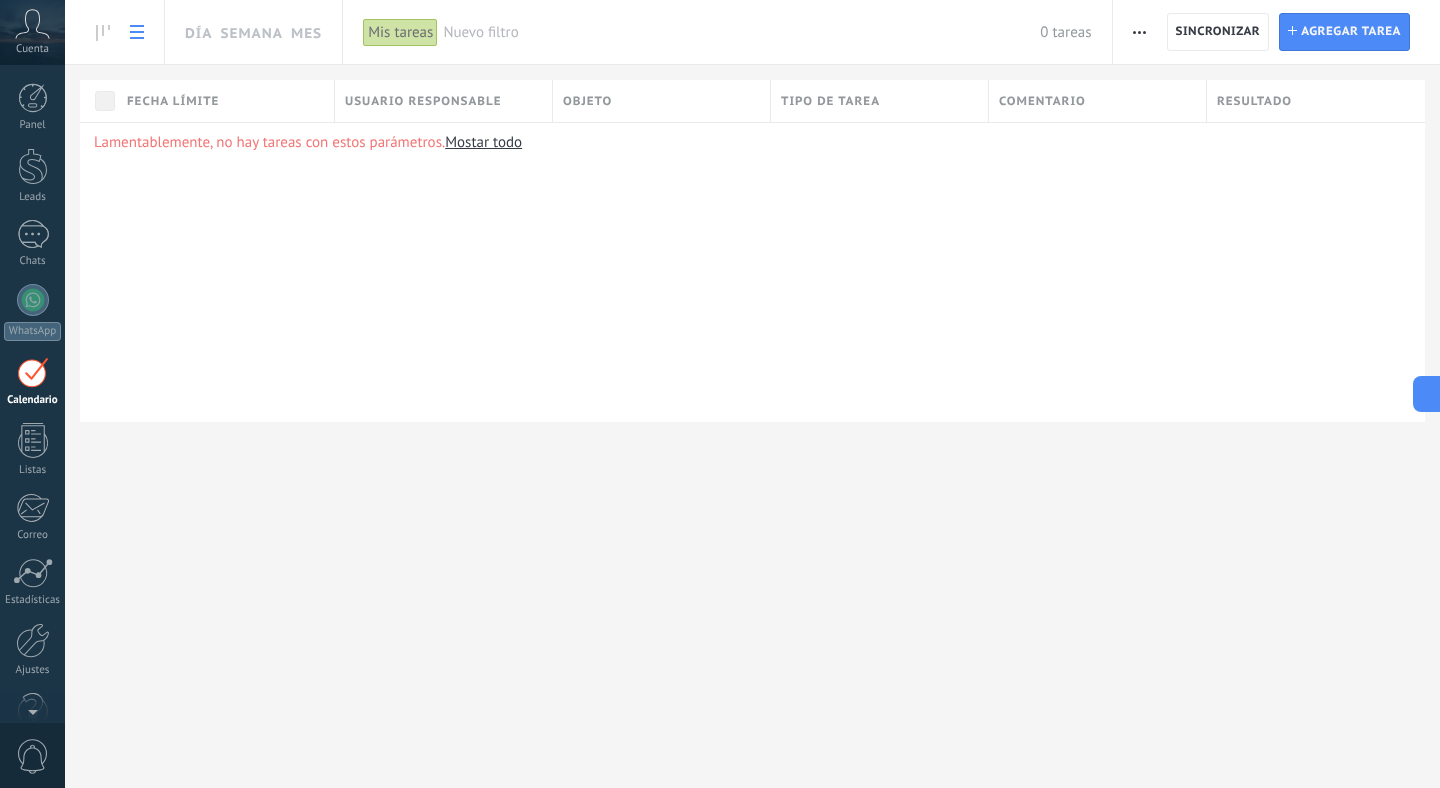 click on "Día Semana Mes Imprimir Exportación Administrar los tipos de tareas Sincronizar Sincronizar Tarea Agregar tarea Mis tareas Aplicar Nuevo filtro 0 tareas Mis tareas Tareas caducadas Tareas completadas Todas las tareas Eliminadas Guardar Todo el tiempo Todo el tiempo Hoy Ayer Últimos  ** 30  dias Esta semana La última semana Este mes El mes pasado Este trimestre Este año Seleccionar todo Seguimiento Reunión Todos los tipos Leads Entrantes Cualificado Nueva consulta Especialista asignado Cita confirmada Tratamiento indicado Cita completada – ganado Cita cancelada – perdido   Seleccionar todo No completas Completas Todos los  estatus Ramon Tomassini Aplicar Restablecer Columnas adicionales Autor Autor del cambio Día Estatus Fecha de Creación Hecho Cancelar Para todos los usuarios de la cuenta Fecha límite Usuario responsable Objeto Tipo de tarea Comentario Resultado Lamentablemente, no hay tareas con estos parámetros.  Mostar todo" at bounding box center (752, 243) 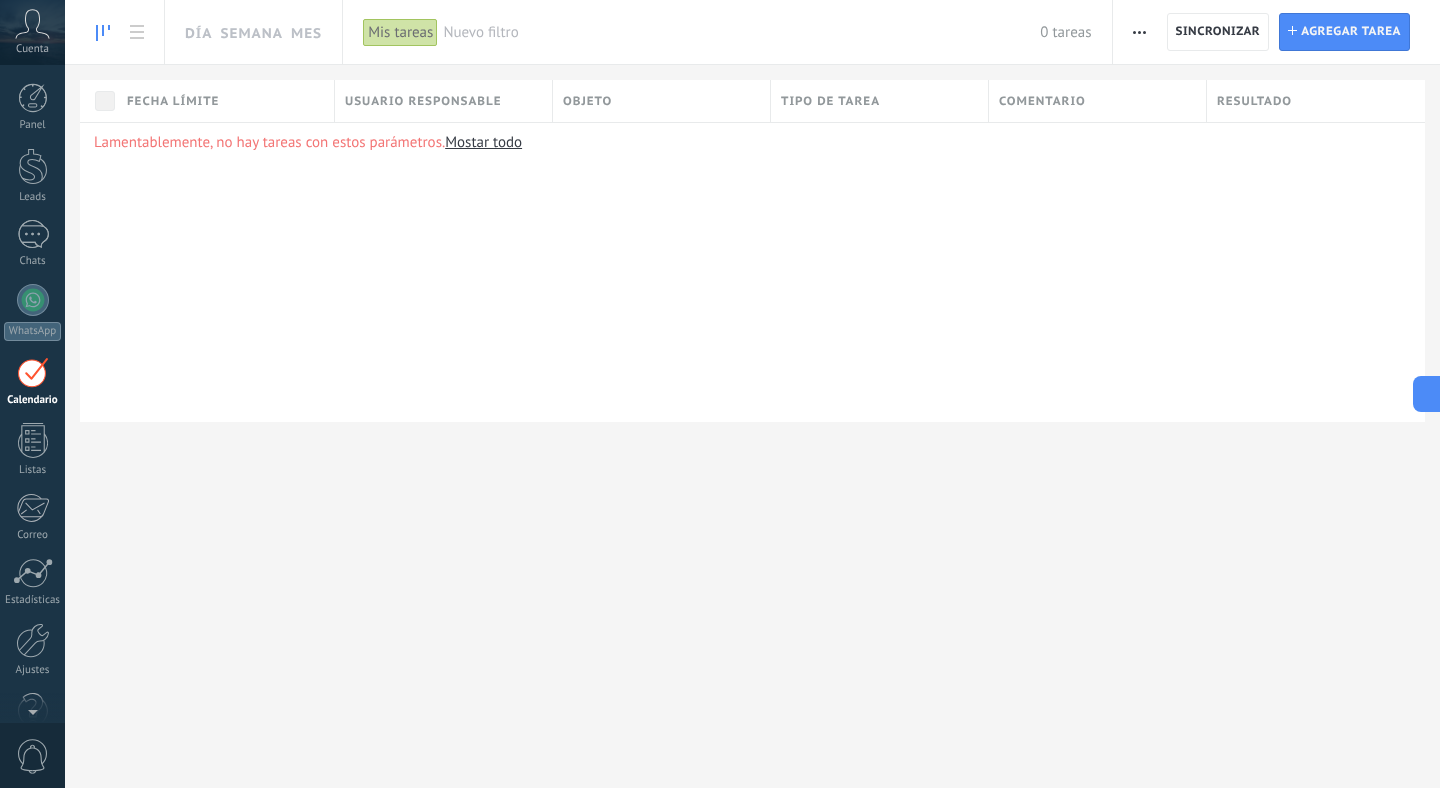 click at bounding box center [103, 32] 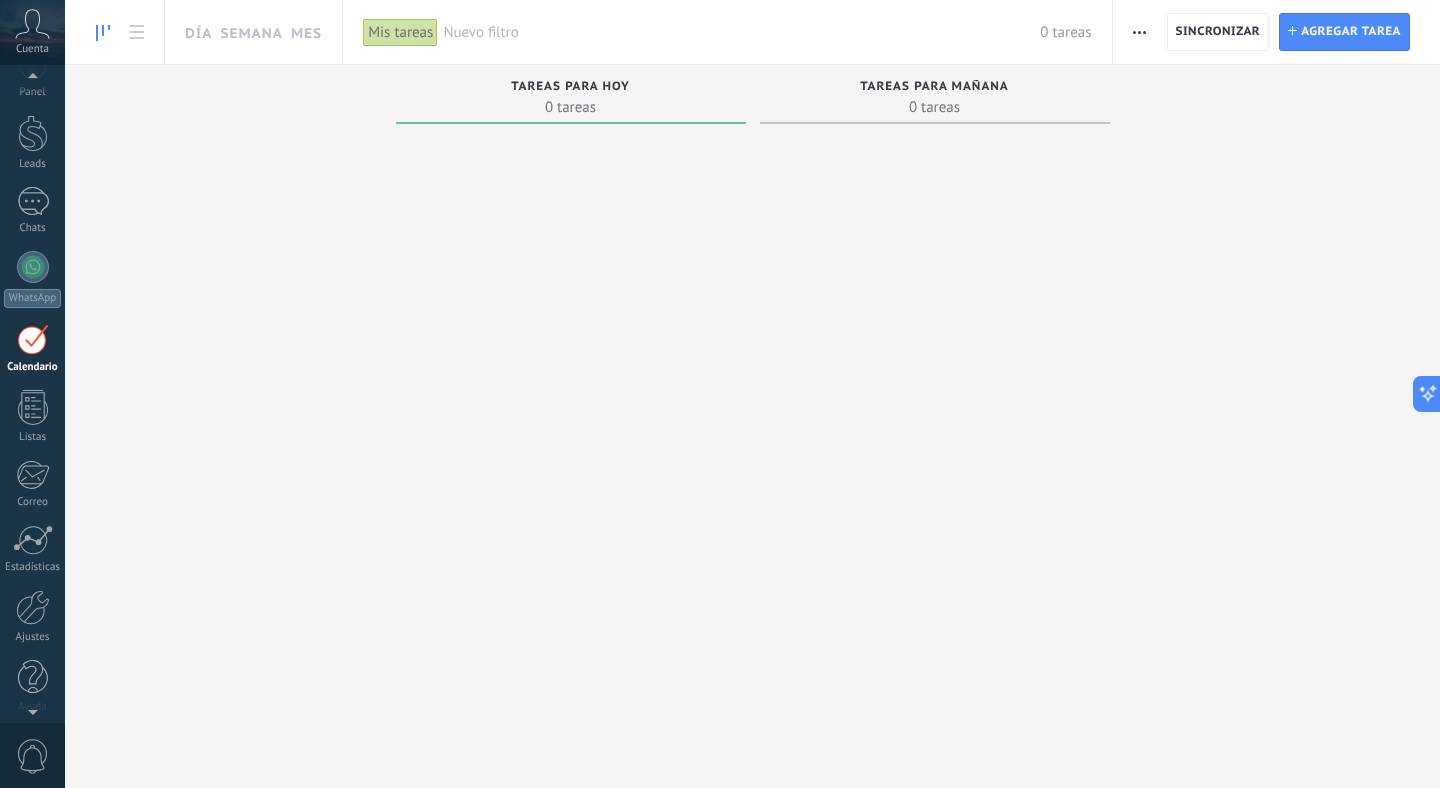 scroll, scrollTop: 44, scrollLeft: 0, axis: vertical 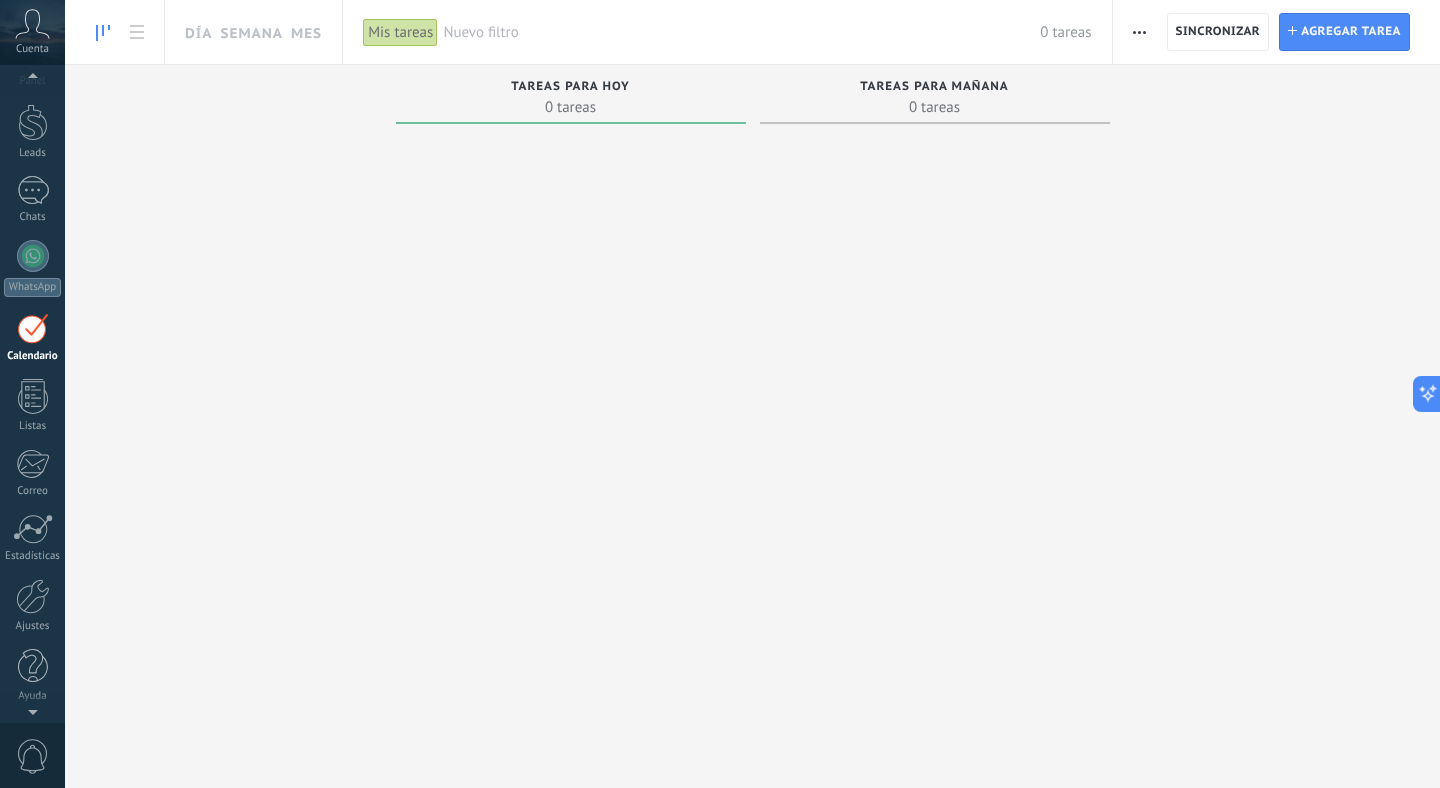 click on "©  2025  derechos reservados |  Términos de uso
Soporte técnico
Cuenta
[FIRST] [LAST]
ID de cuenta
34832331
perfil
salir
0" at bounding box center [32, 394] 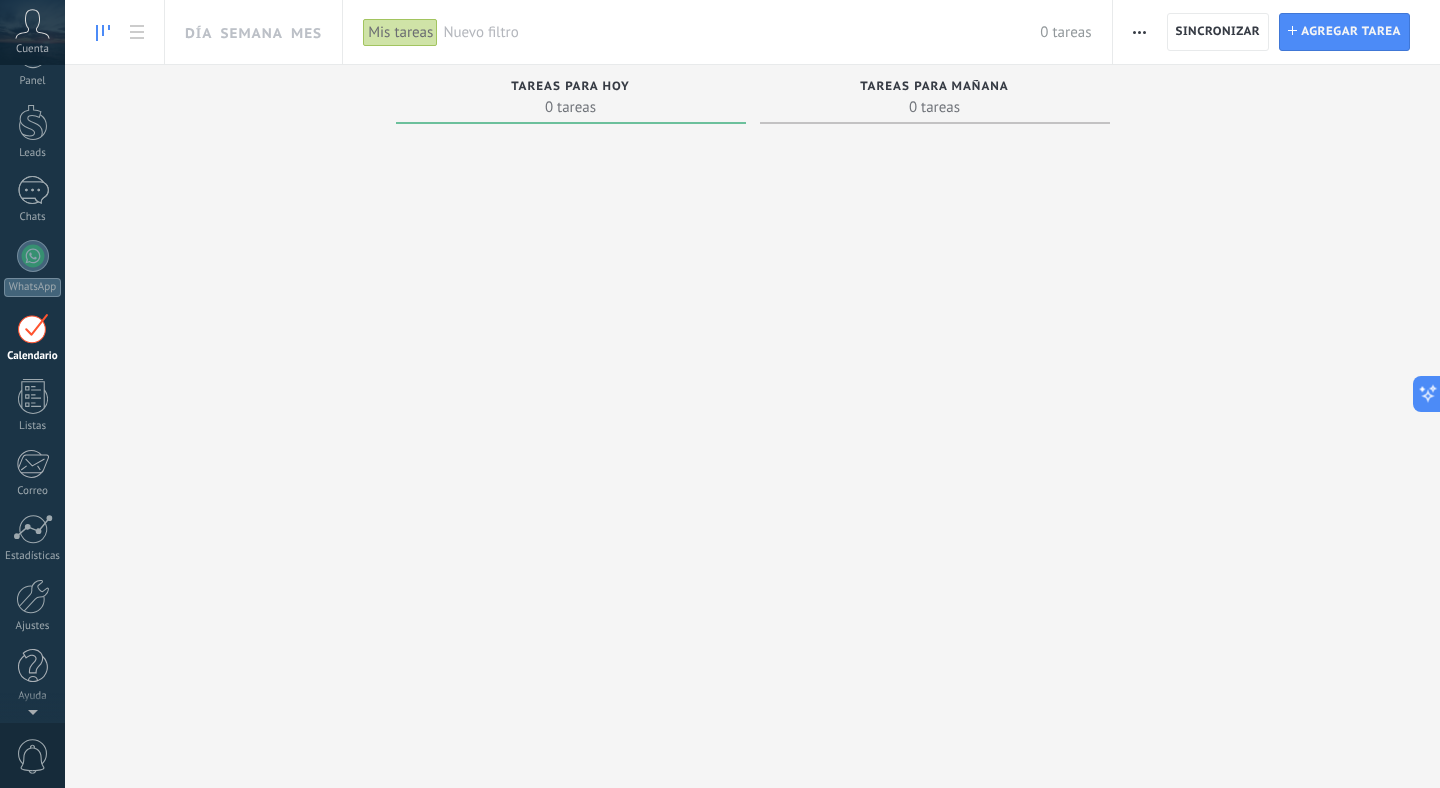 scroll, scrollTop: 0, scrollLeft: 0, axis: both 